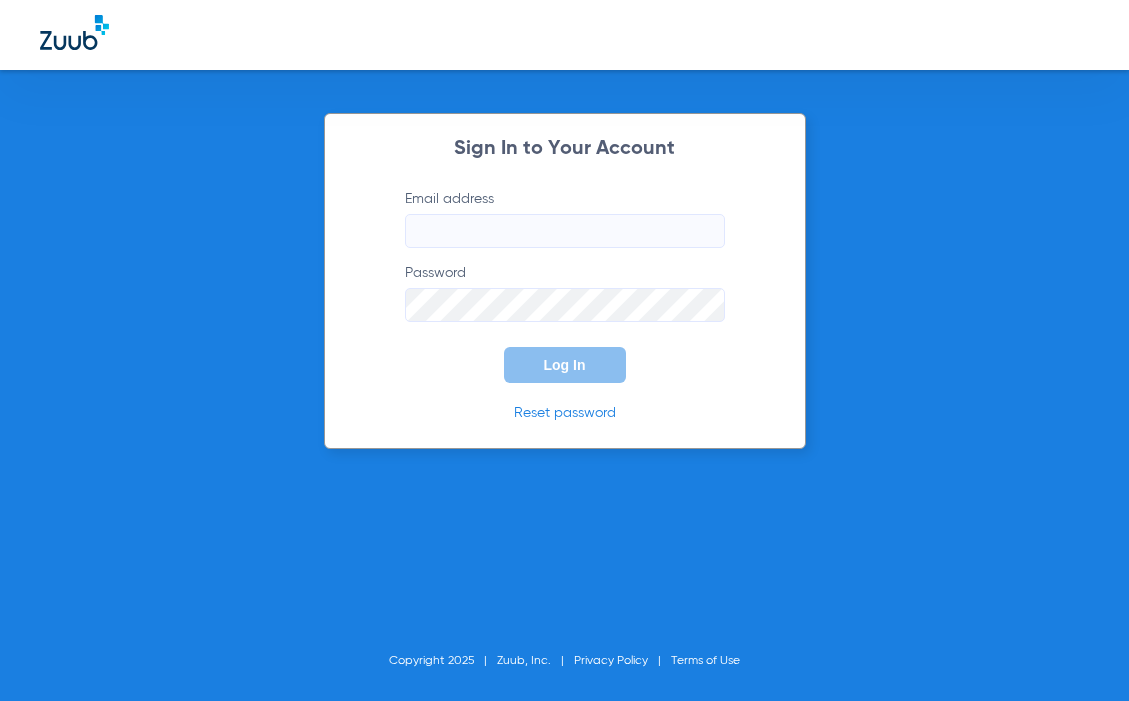 scroll, scrollTop: 0, scrollLeft: 0, axis: both 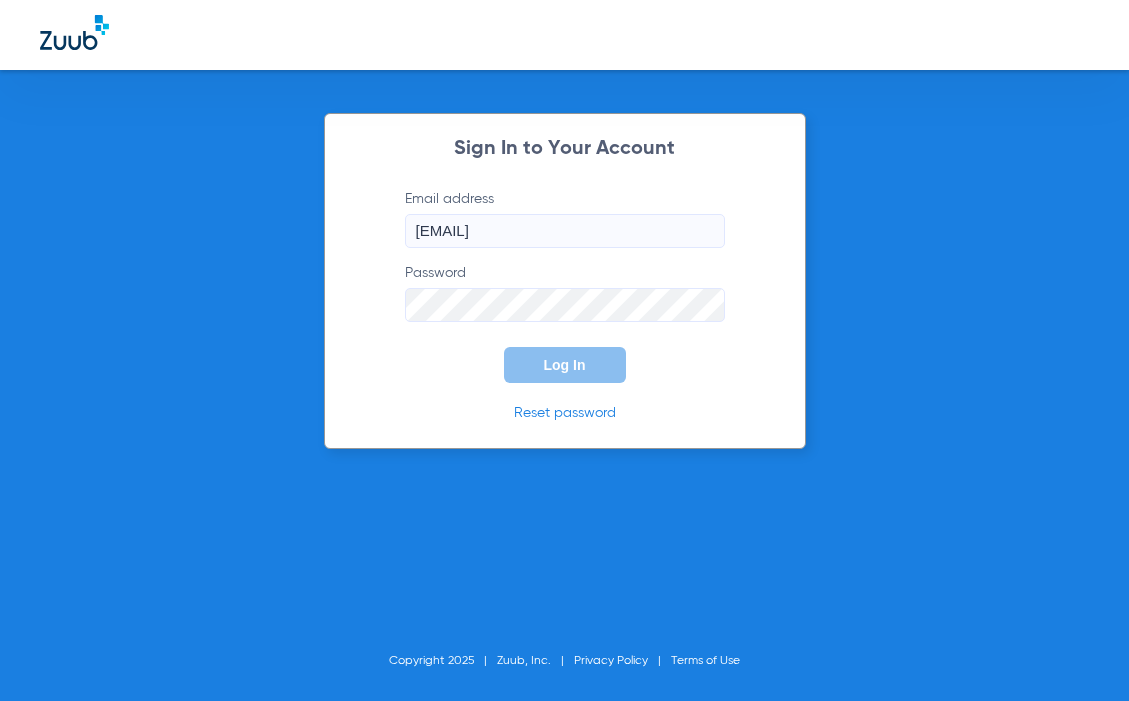 click on "Log In" 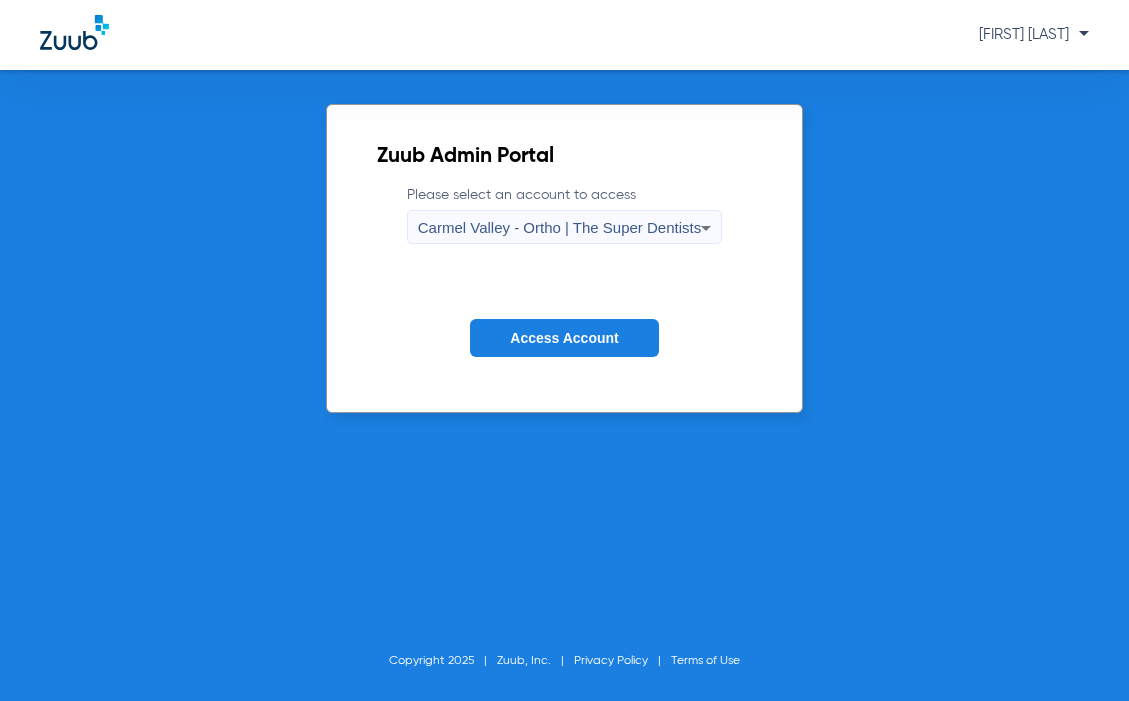 click on "Please select an account to access  Carmel Valley - Ortho | The Super Dentists Access Account" 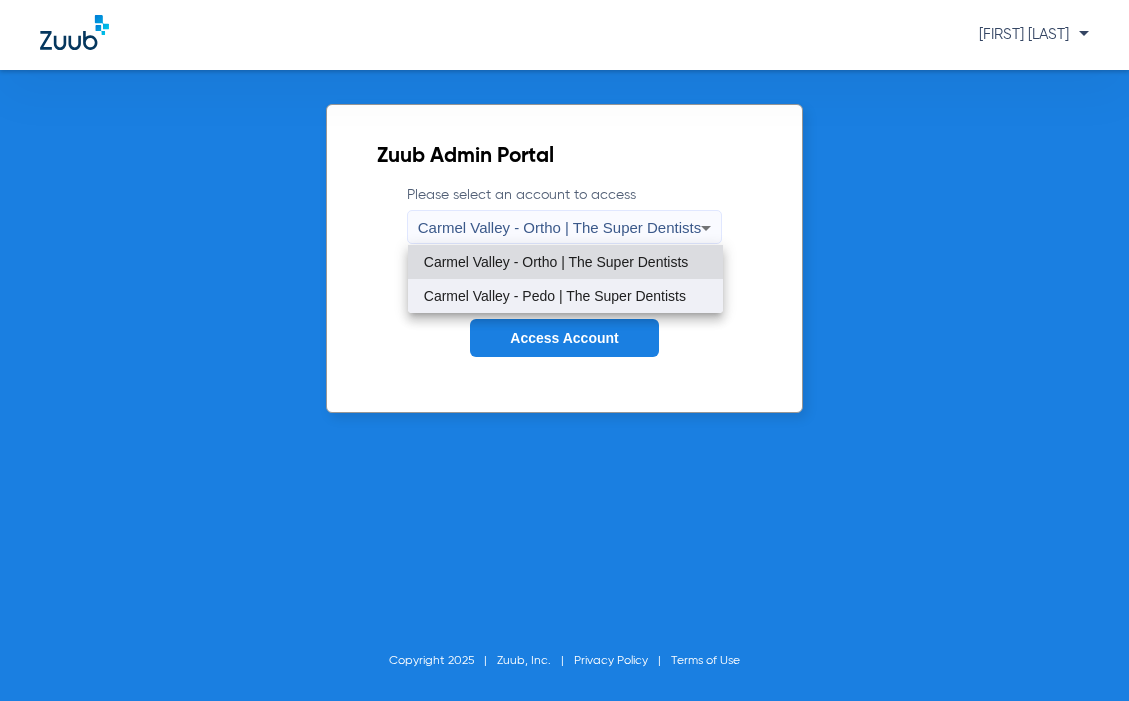 click on "Carmel Valley - Pedo | The Super Dentists" at bounding box center [555, 296] 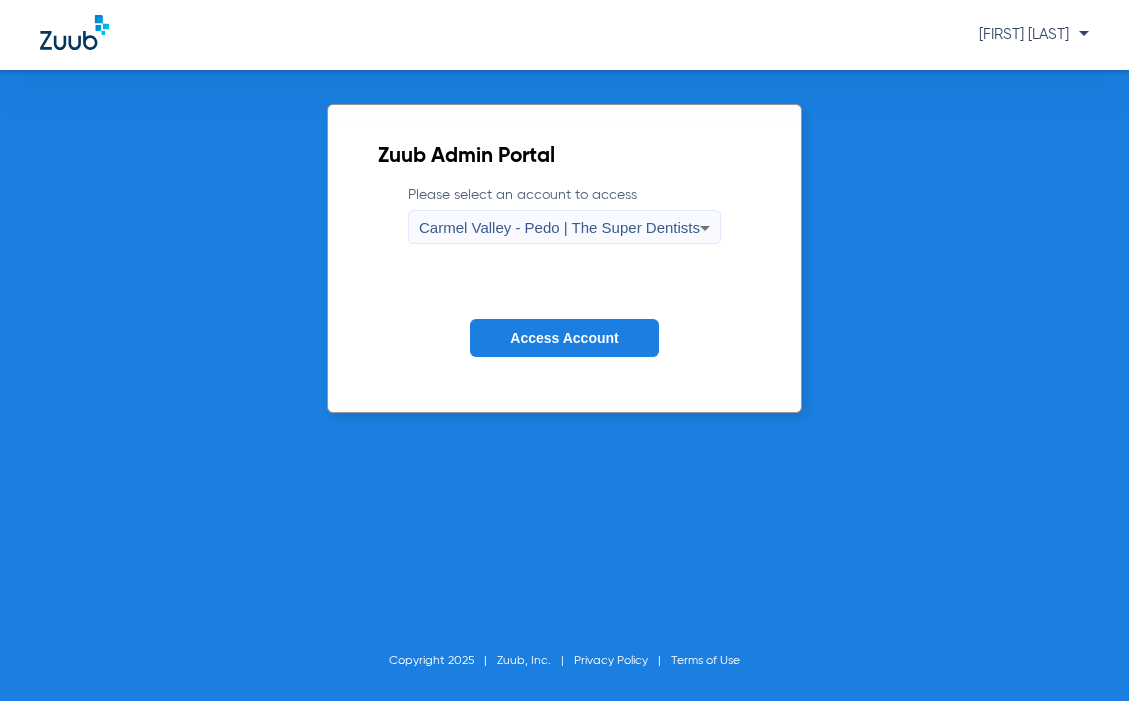 click on "Access Account" 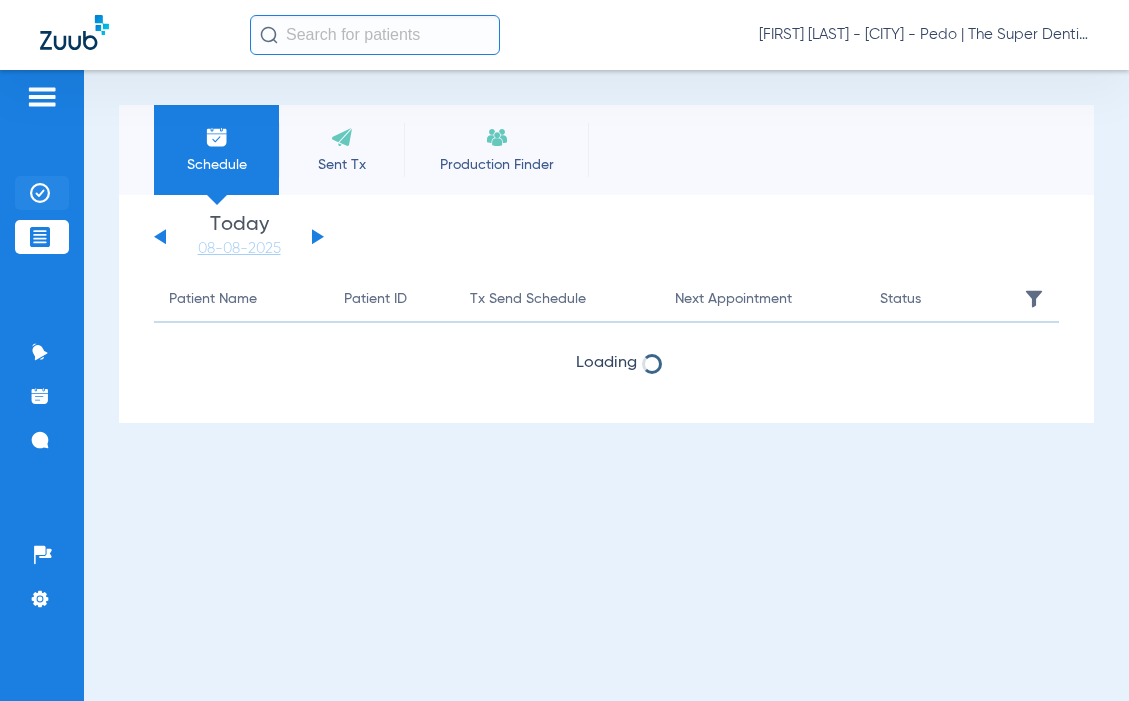 click 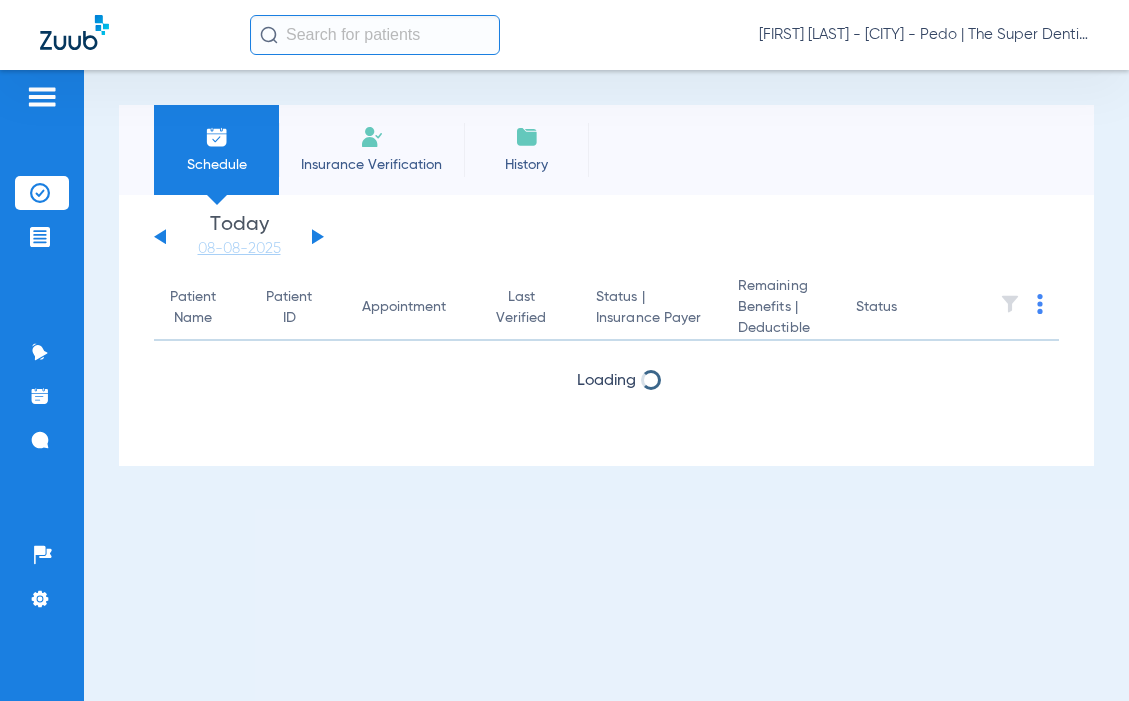 click on "Insurance Verification" 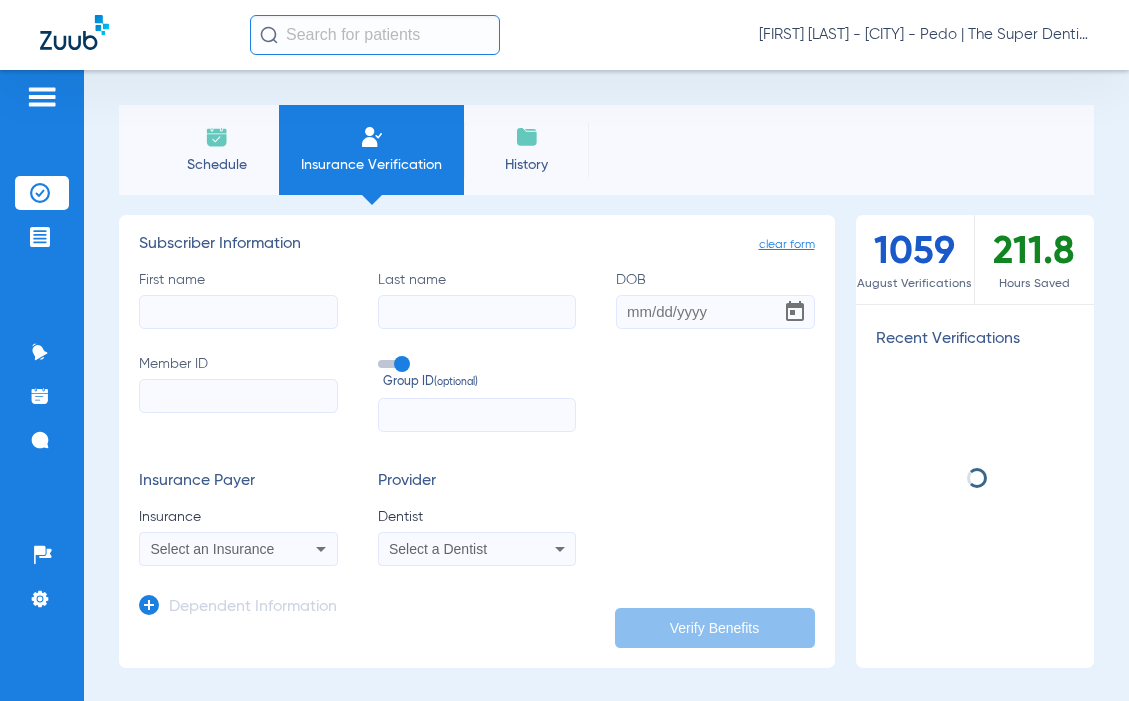click on "First name" 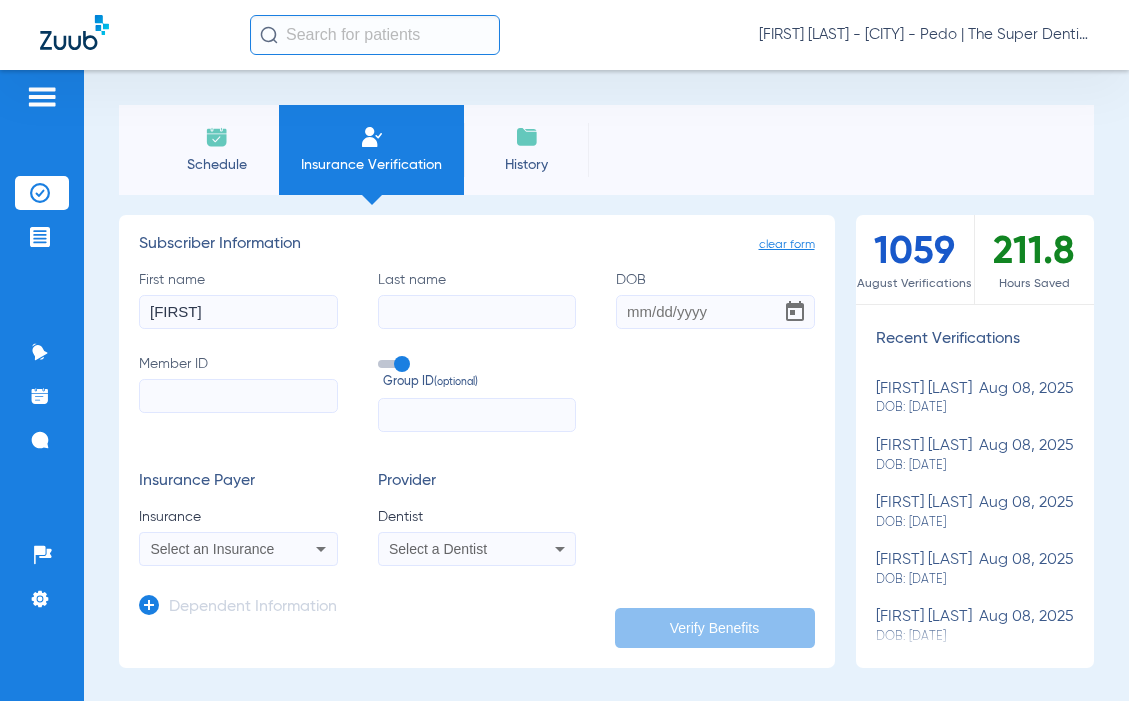 type on "[FIRST]" 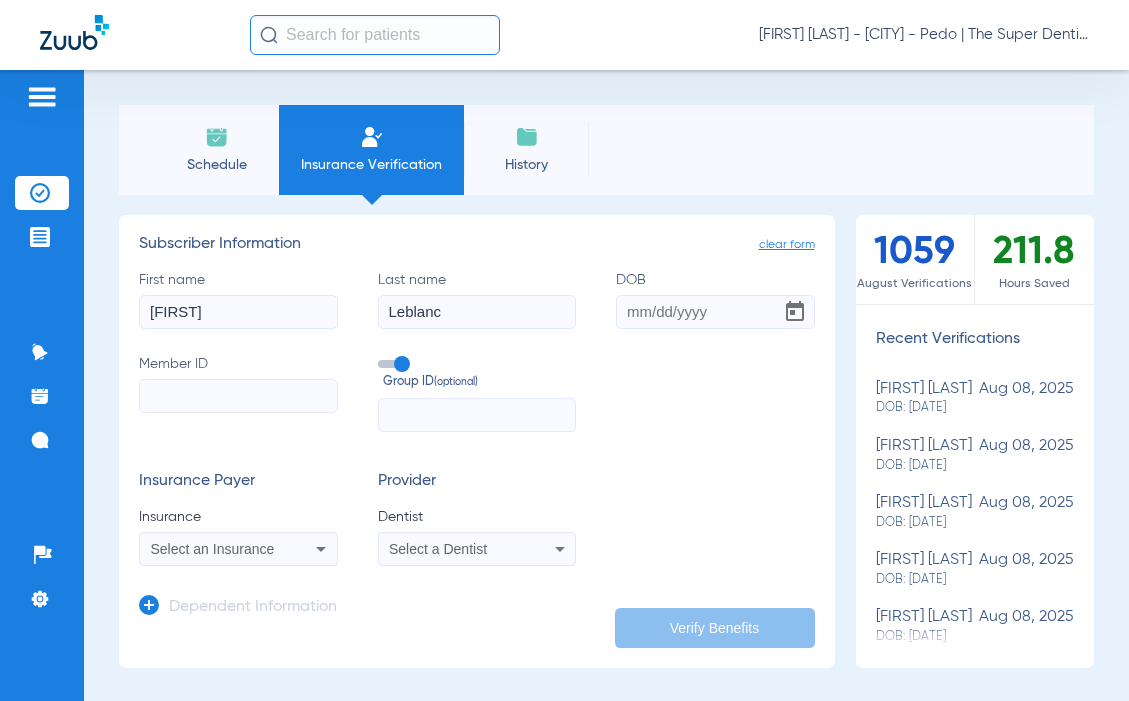 type on "[LAST]" 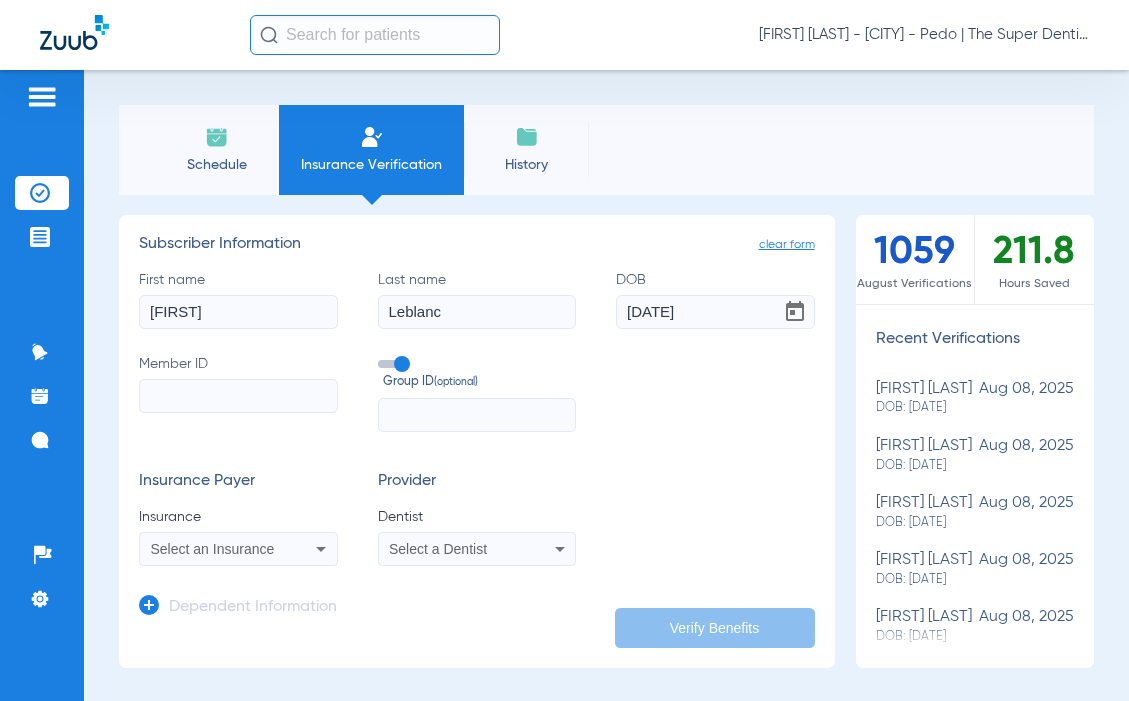 type on "[DATE]" 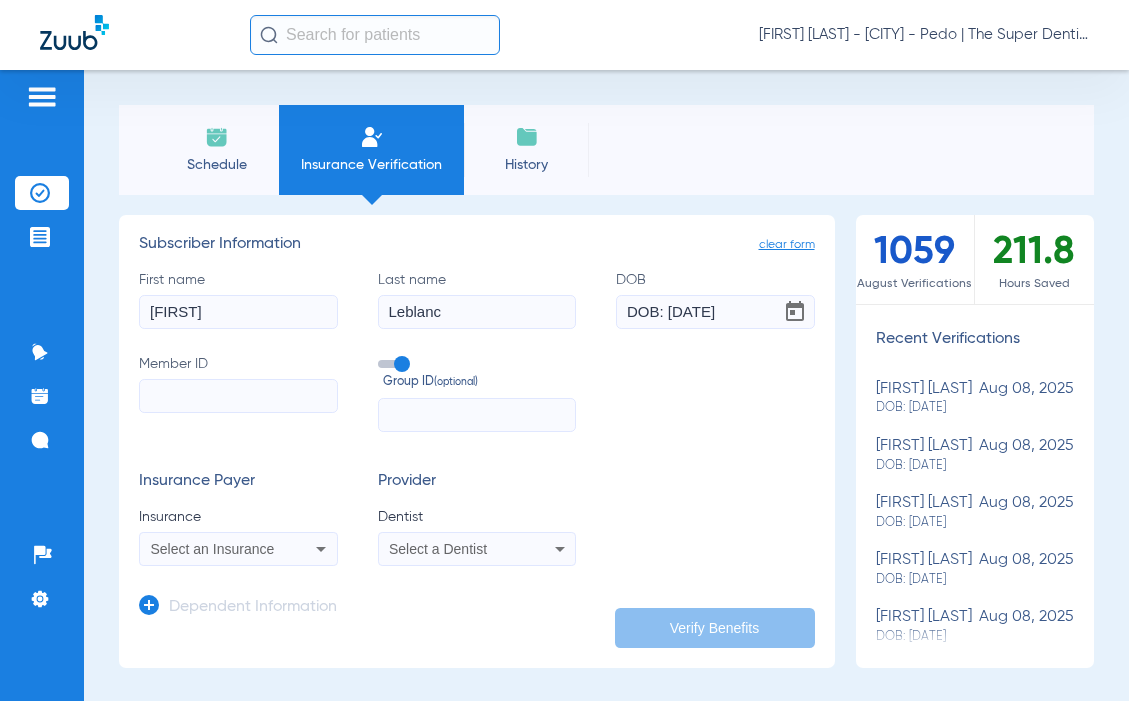 click on "Member ID" 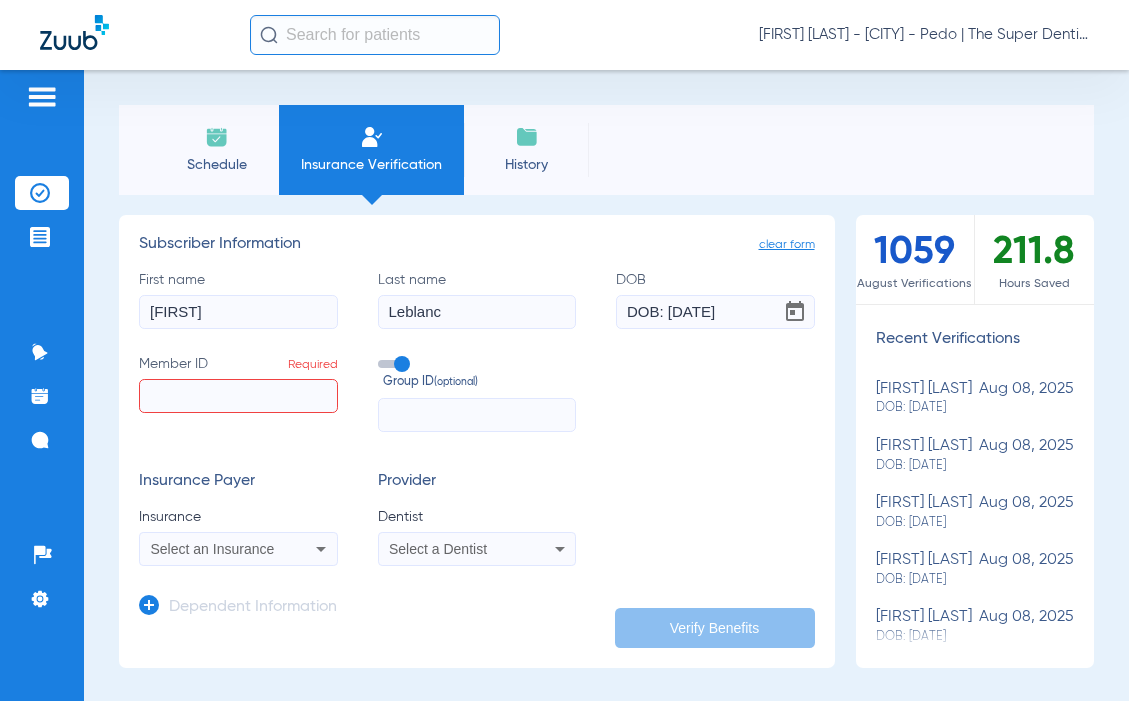 click on "Member ID  Required" 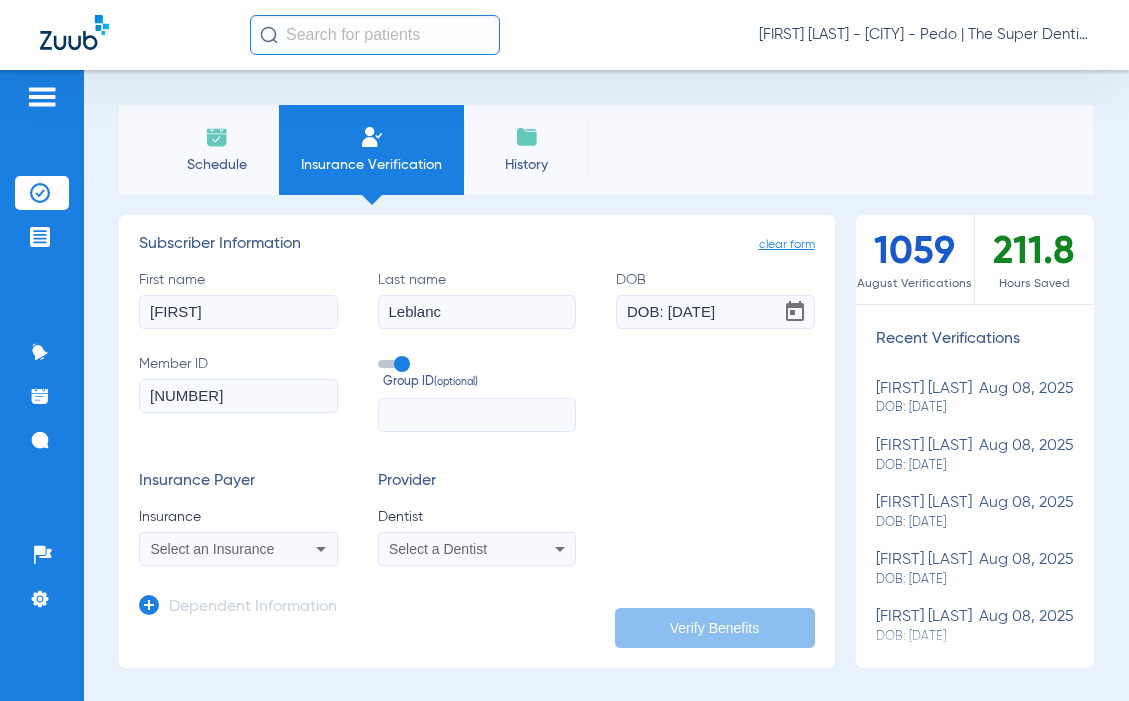 type on "[NUMBER]" 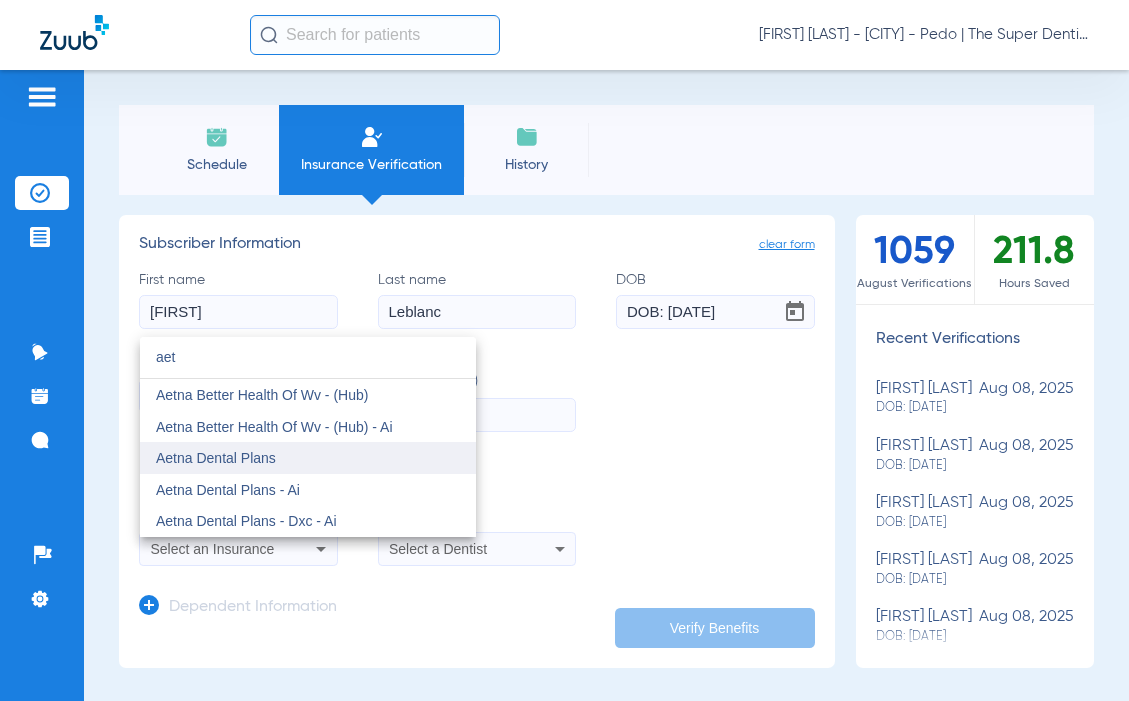 type on "aet" 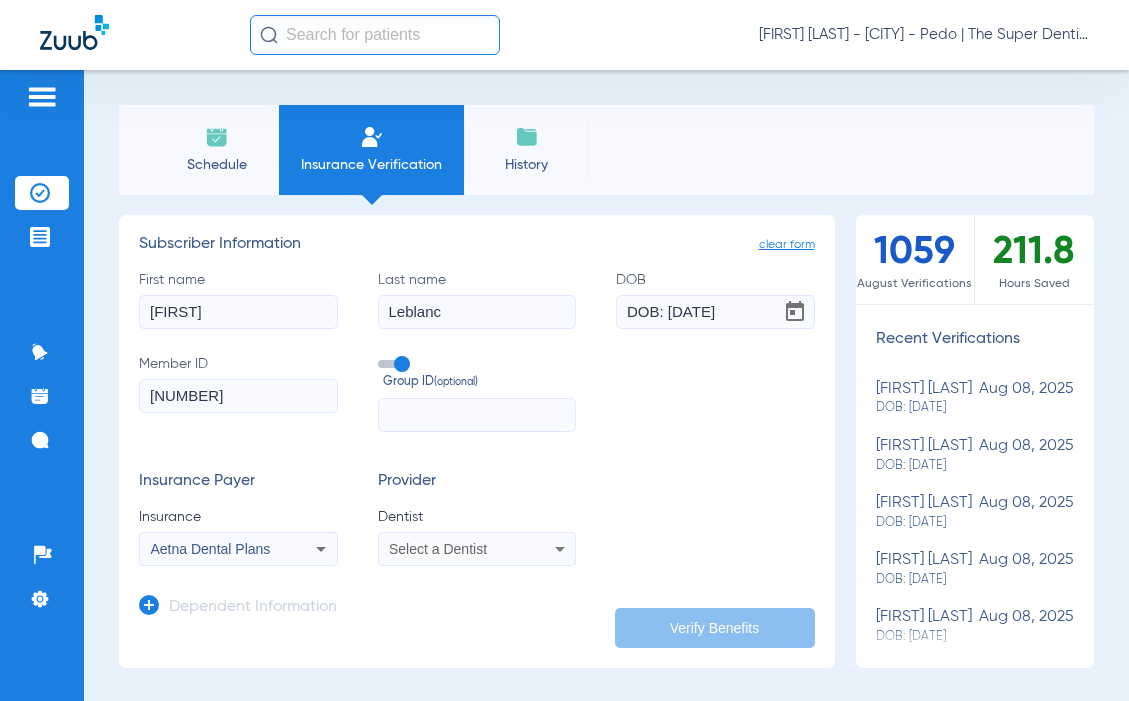 click on "Select a Dentist" at bounding box center (459, 549) 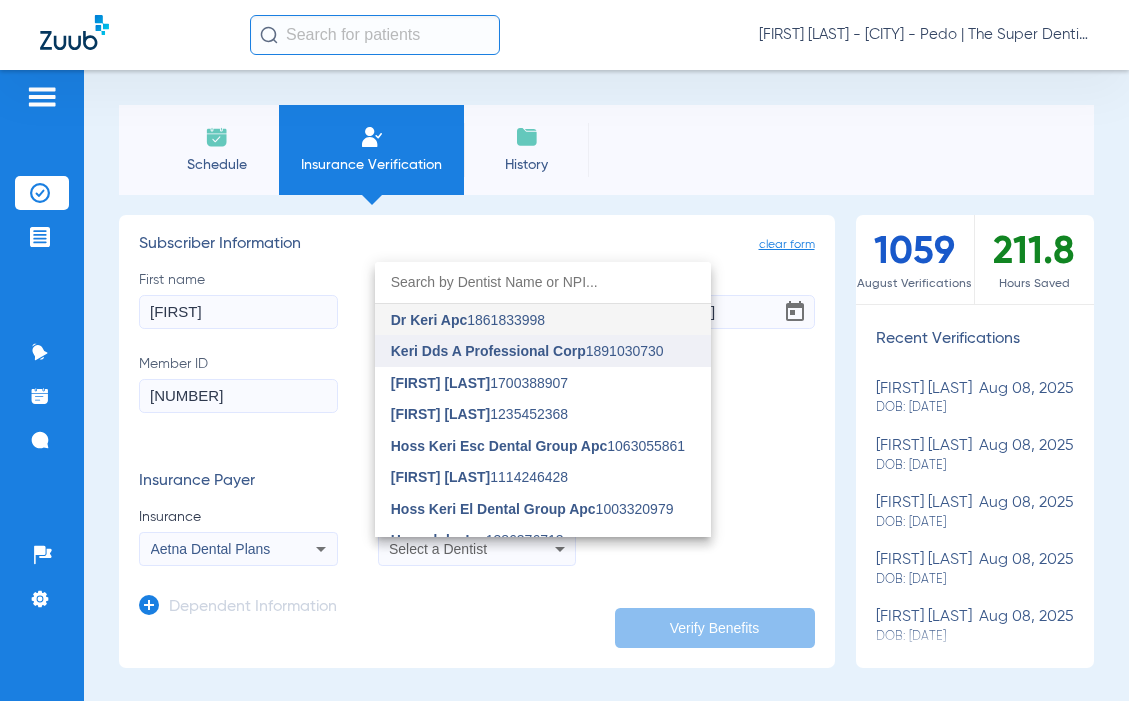 click on "Keri Dds A Professional Corp" at bounding box center (488, 351) 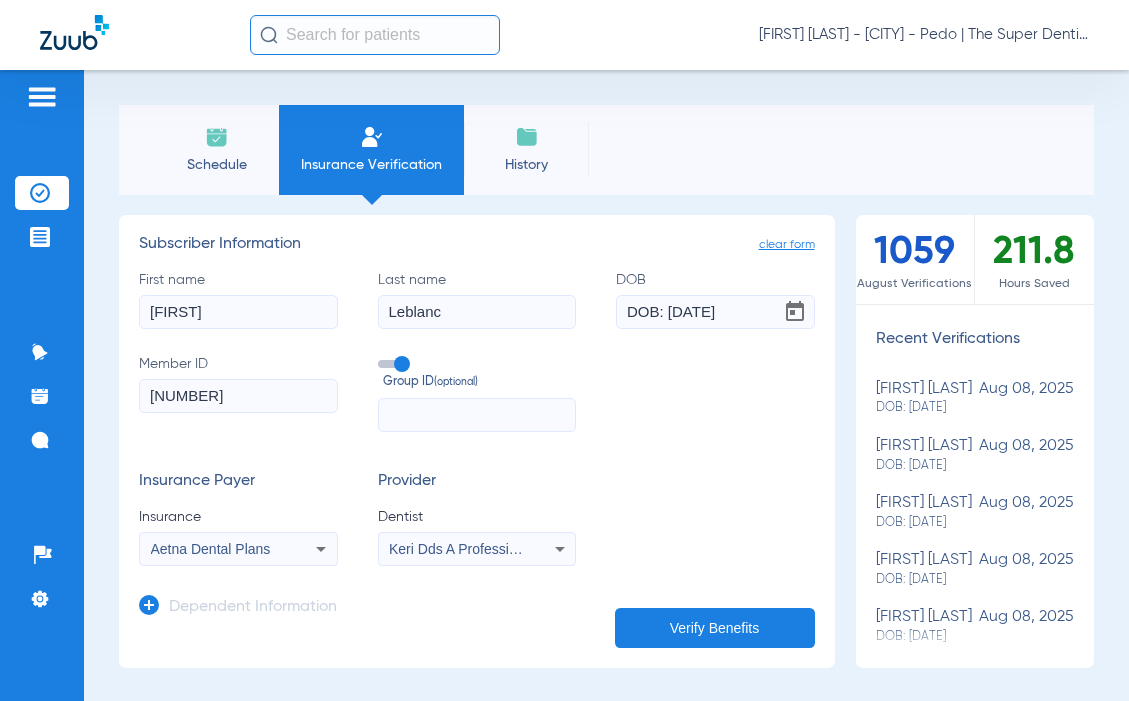 click on "Verify Benefits" 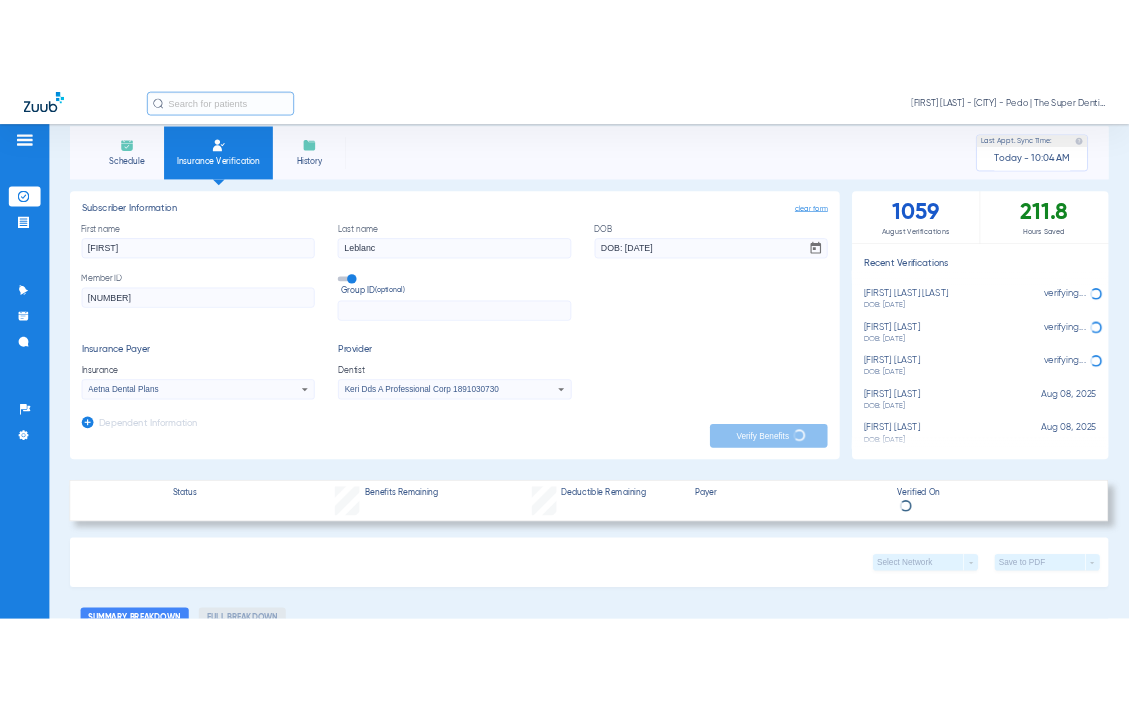 scroll, scrollTop: 0, scrollLeft: 0, axis: both 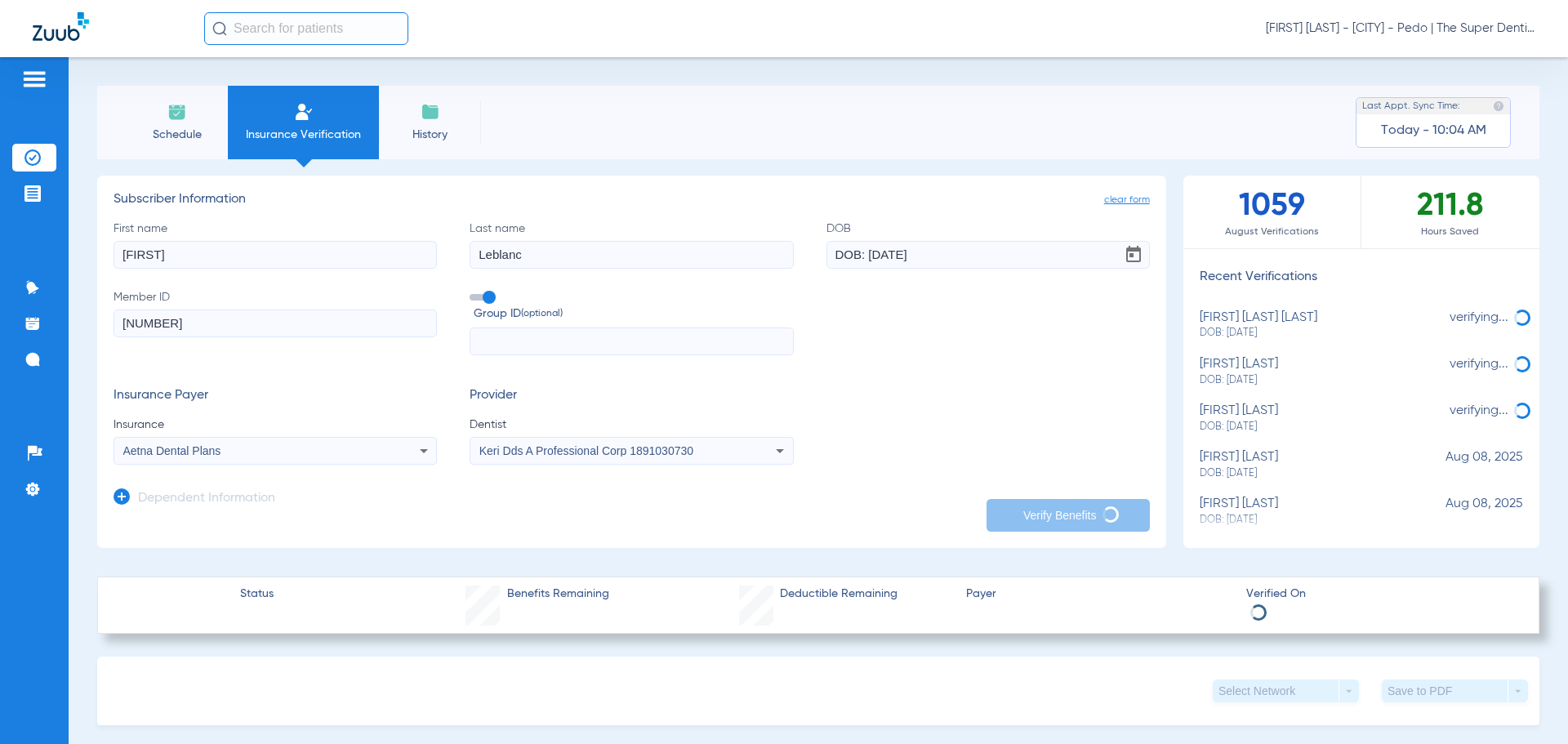 click on "Dependent Information" 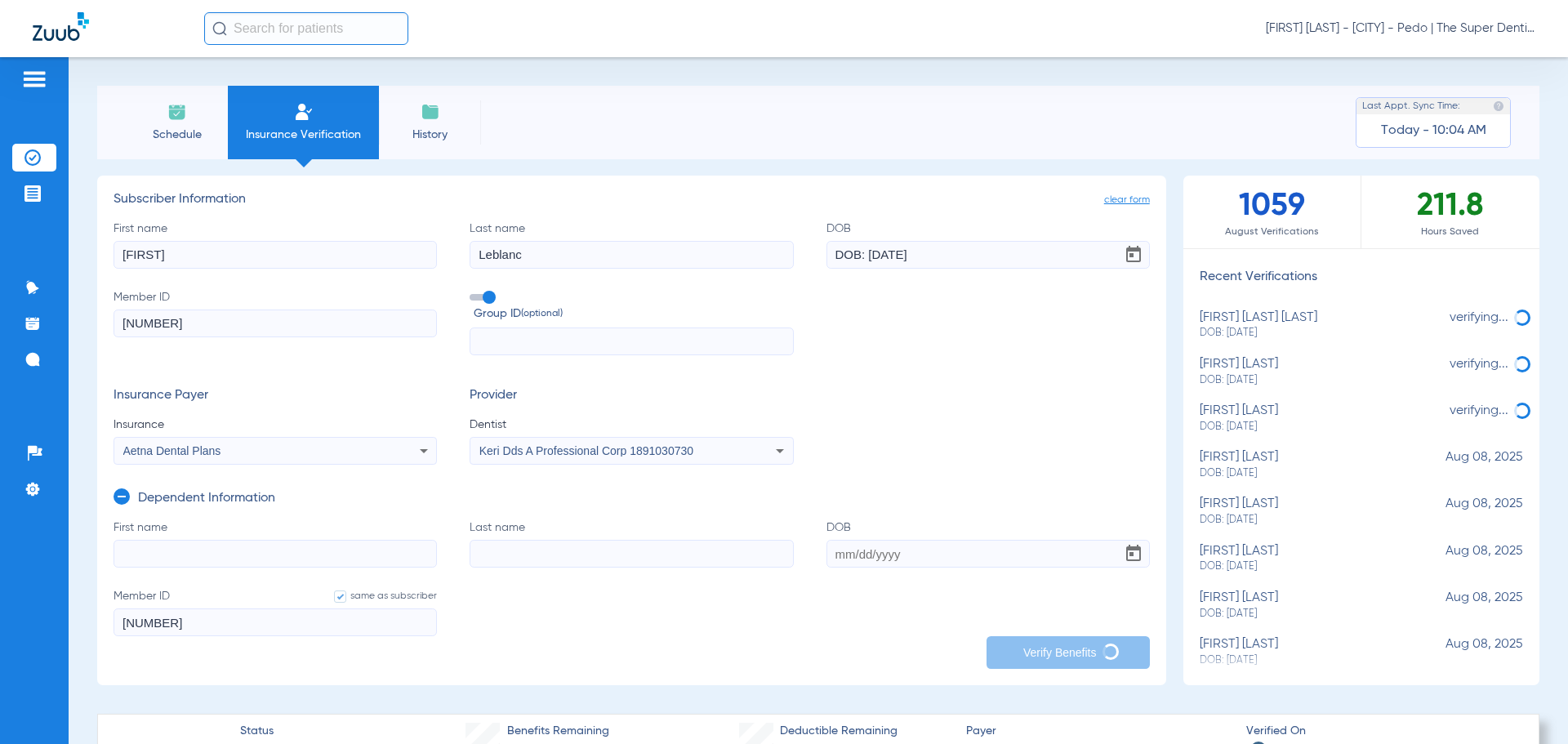 click on "First name" 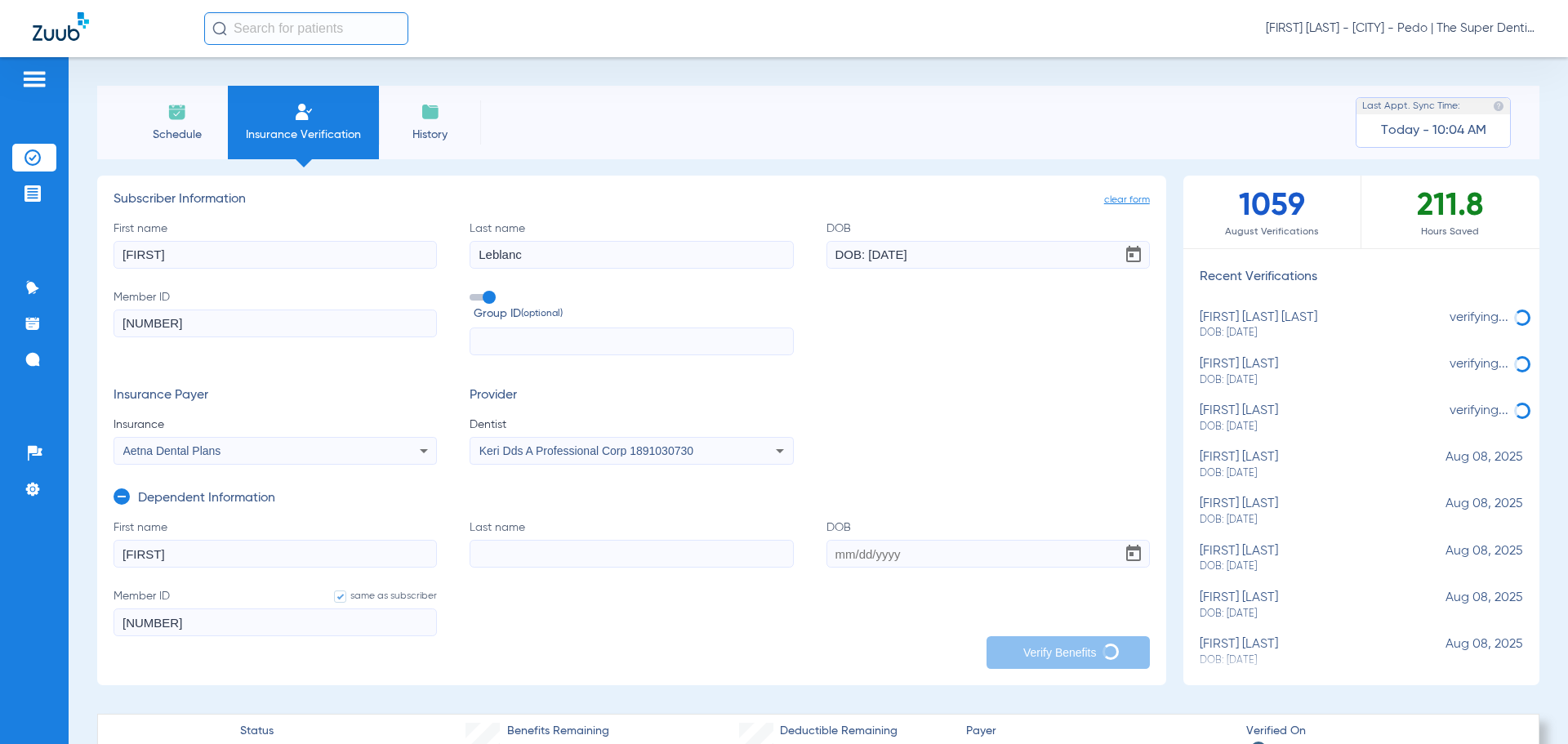 type on "[FIRST]" 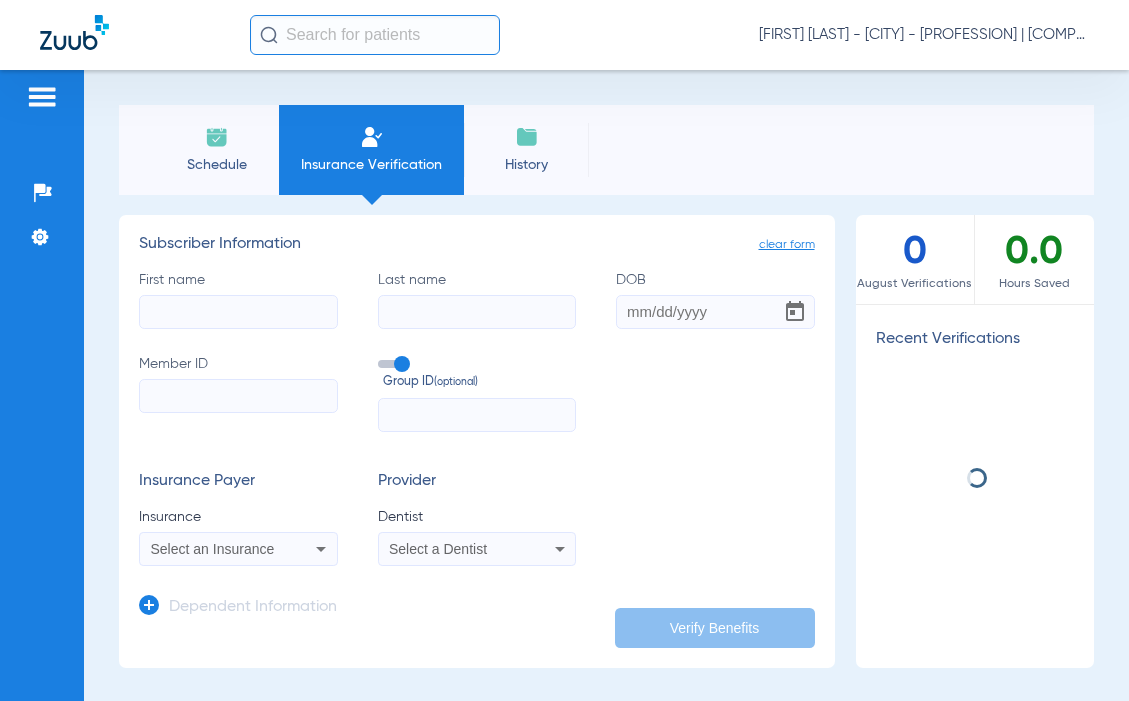 scroll, scrollTop: 0, scrollLeft: 0, axis: both 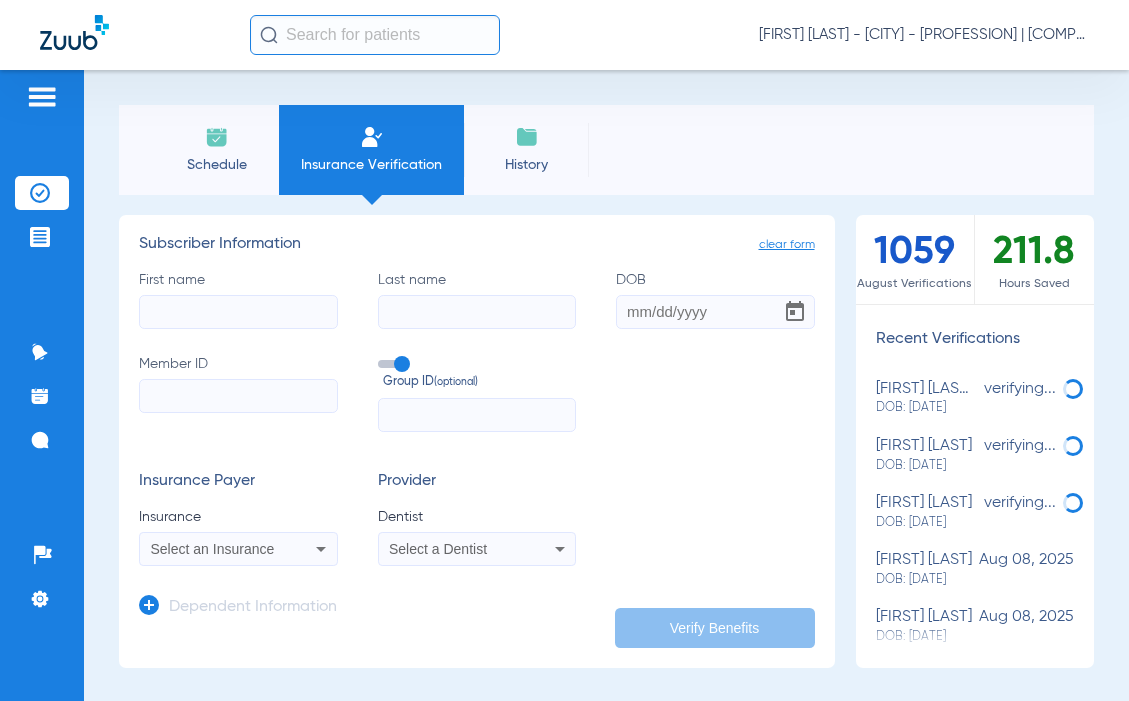 click on "First name" 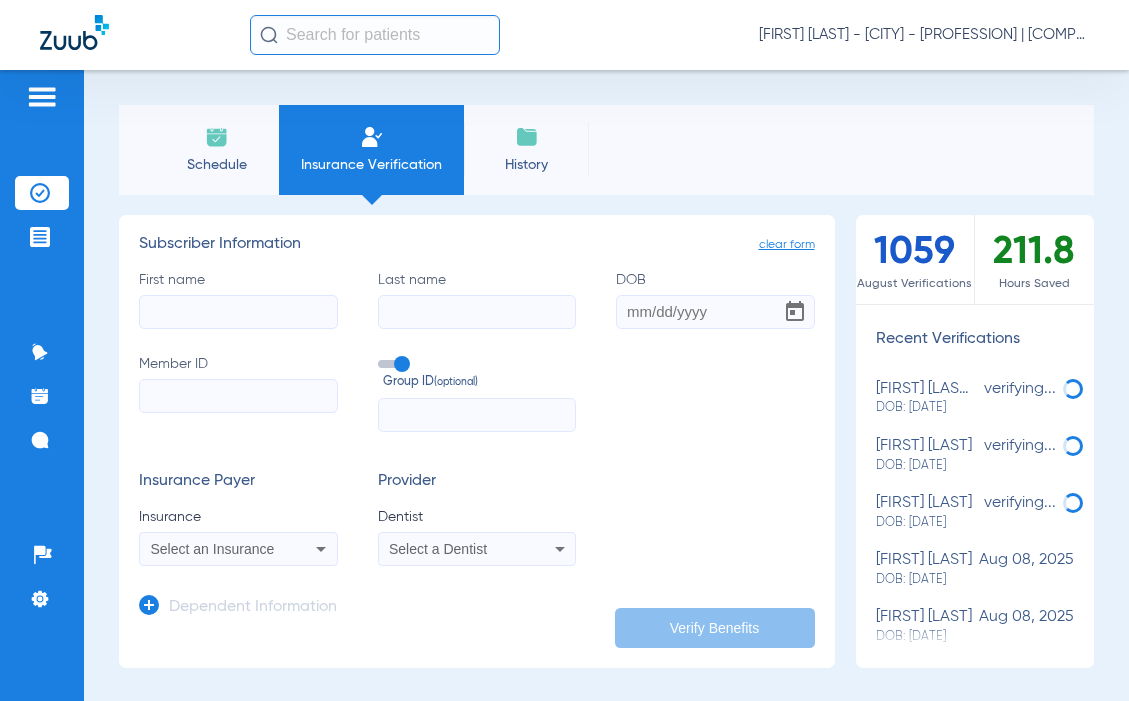 type on "D" 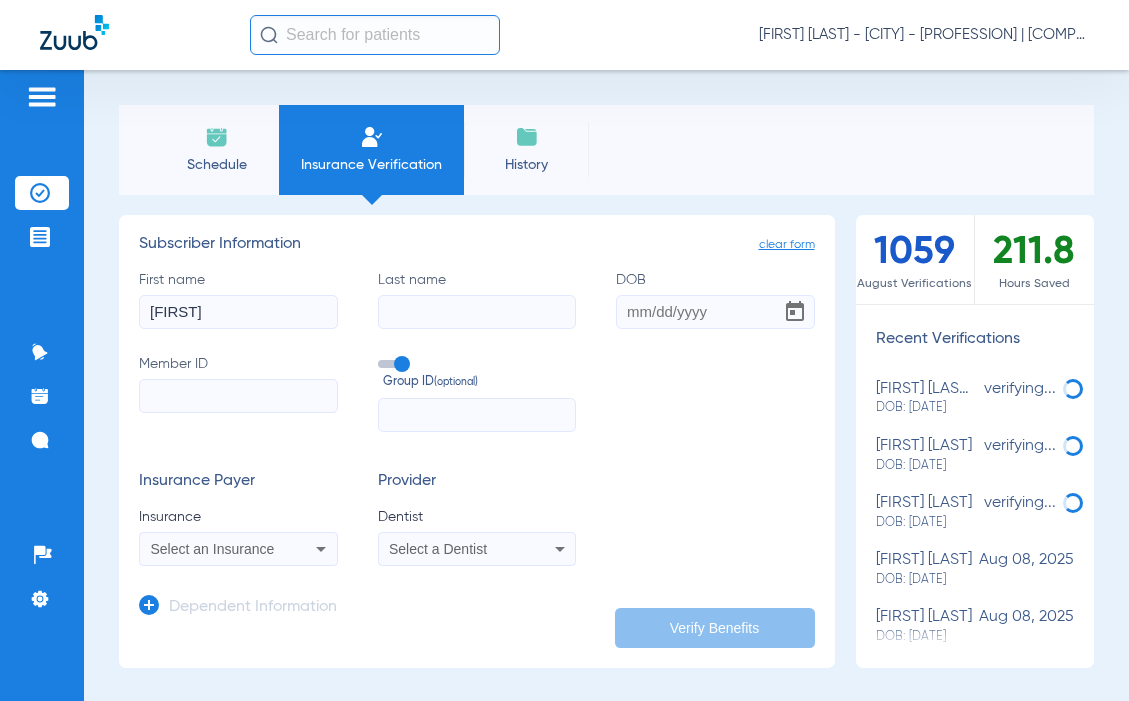 type on "[FIRST]" 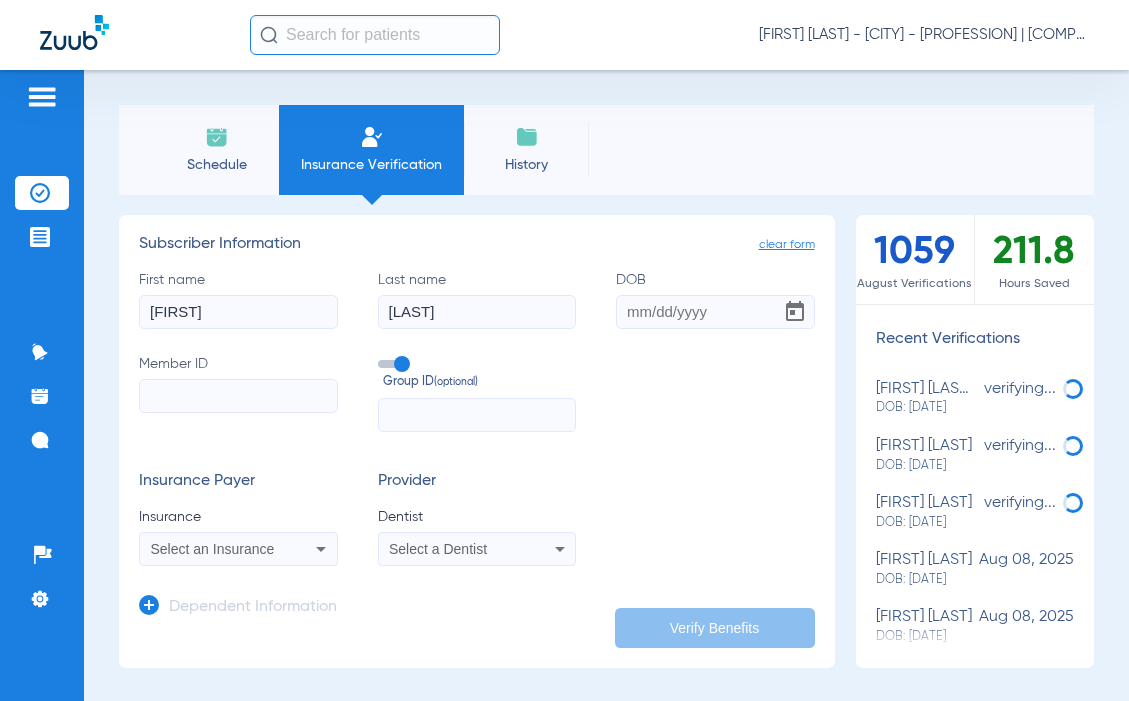 type on "[LAST]" 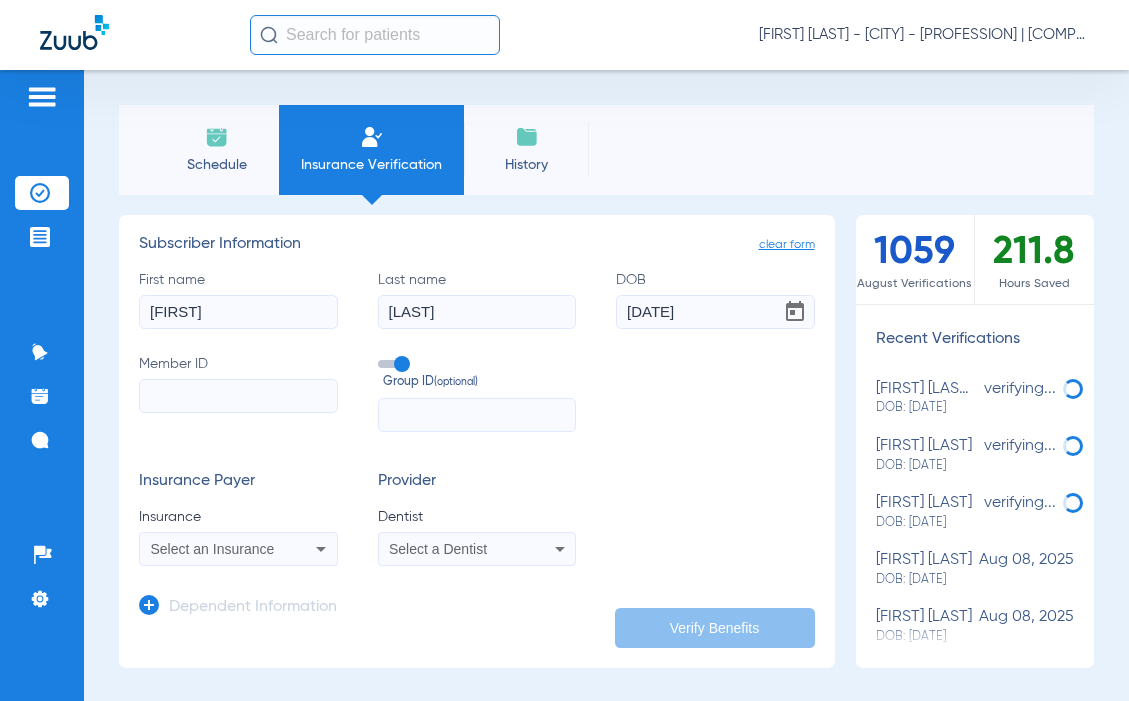 type on "[DATE]" 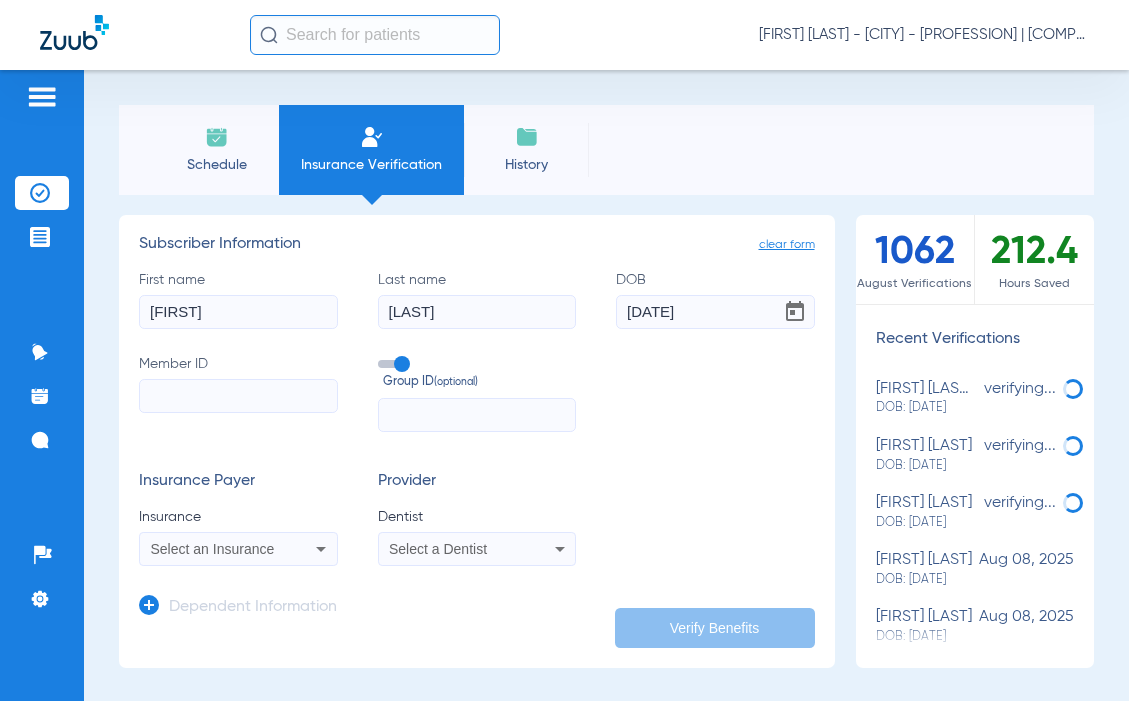 paste on "[NUMBER]" 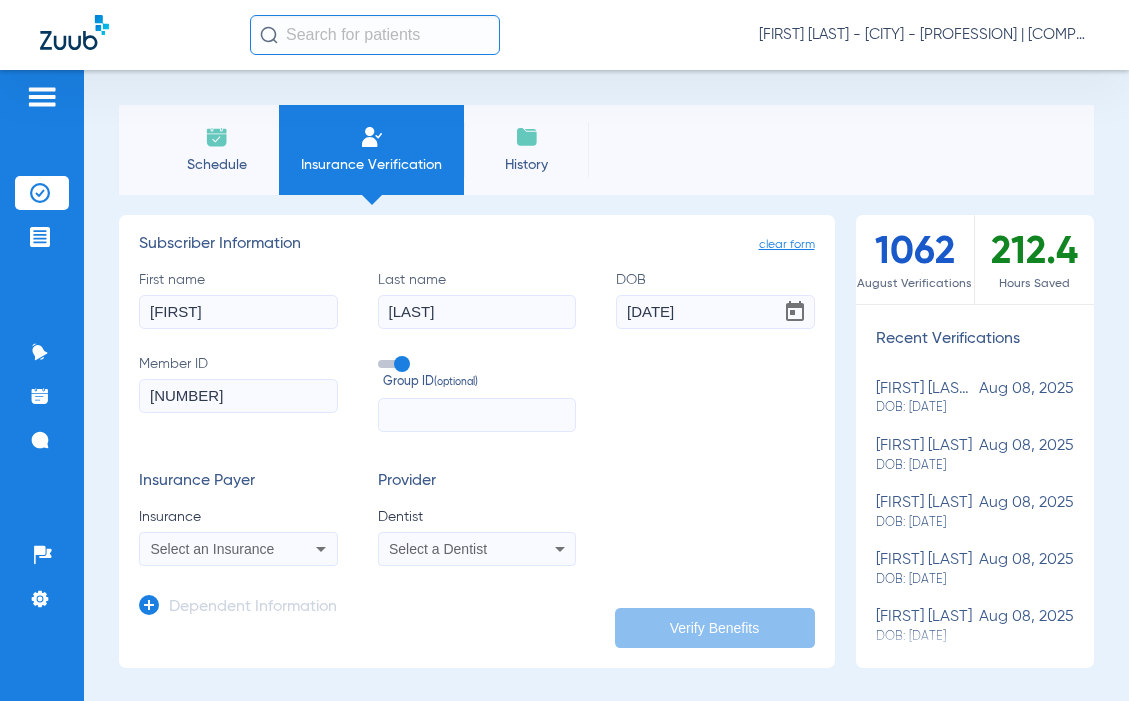 type on "[NUMBER]" 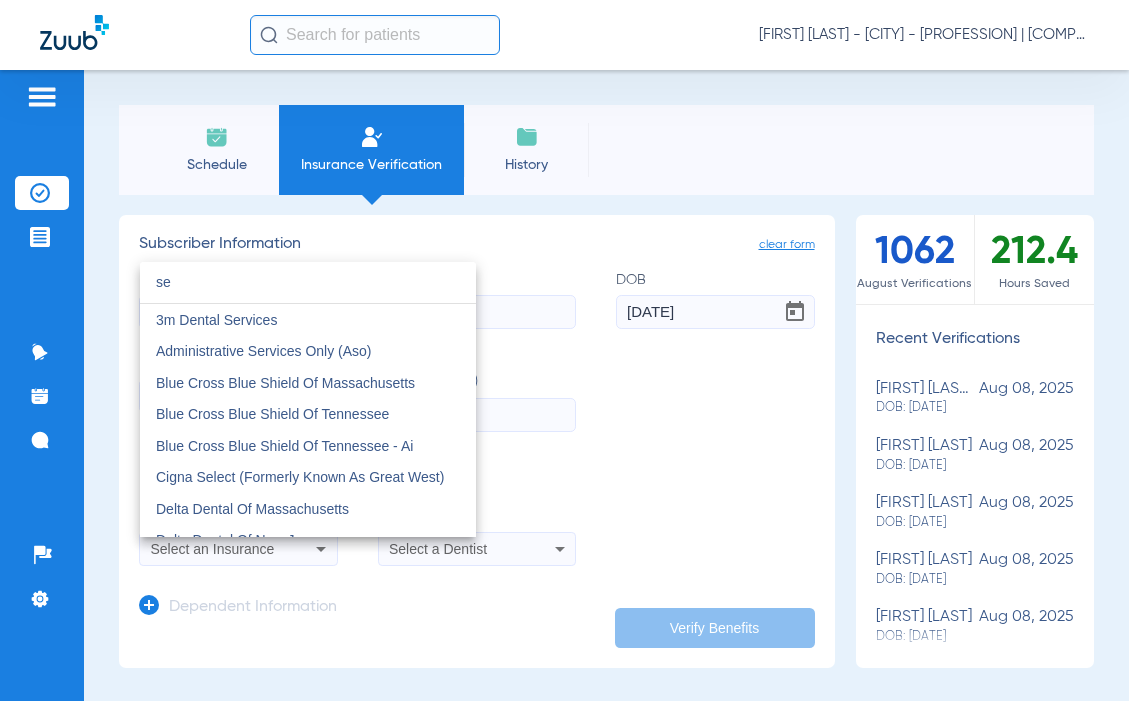 type on "s" 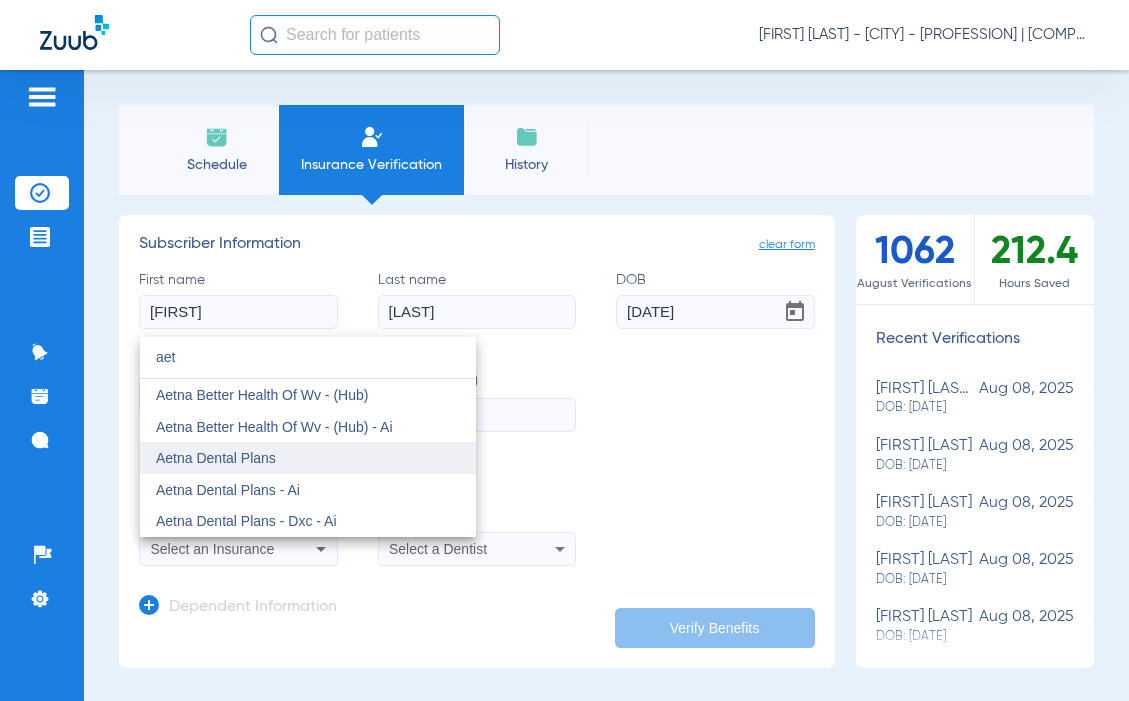 type on "aet" 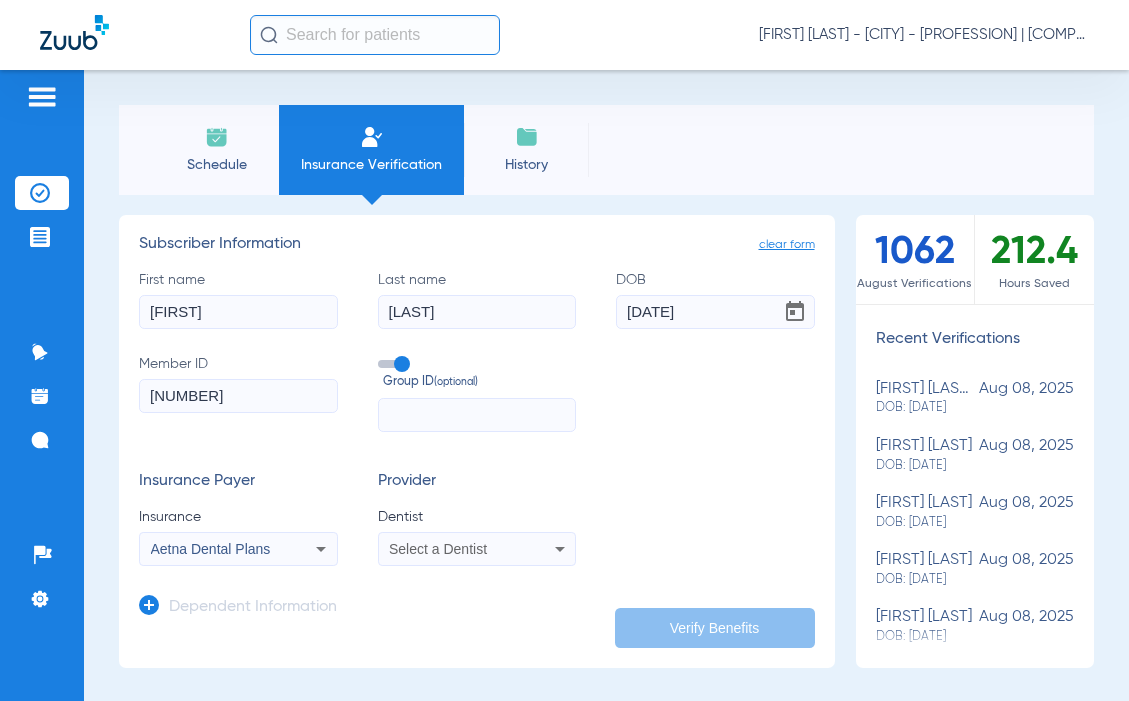 click on "Select a Dentist" at bounding box center [438, 549] 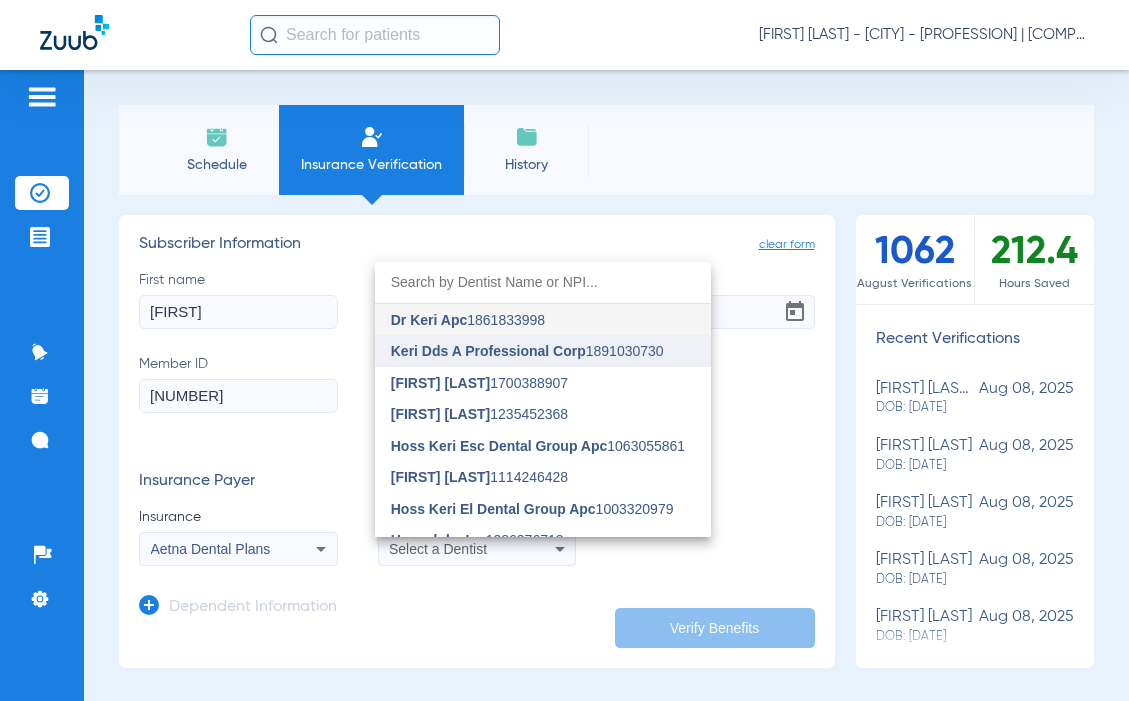click on "Keri Dds A Professional Corp" at bounding box center [488, 351] 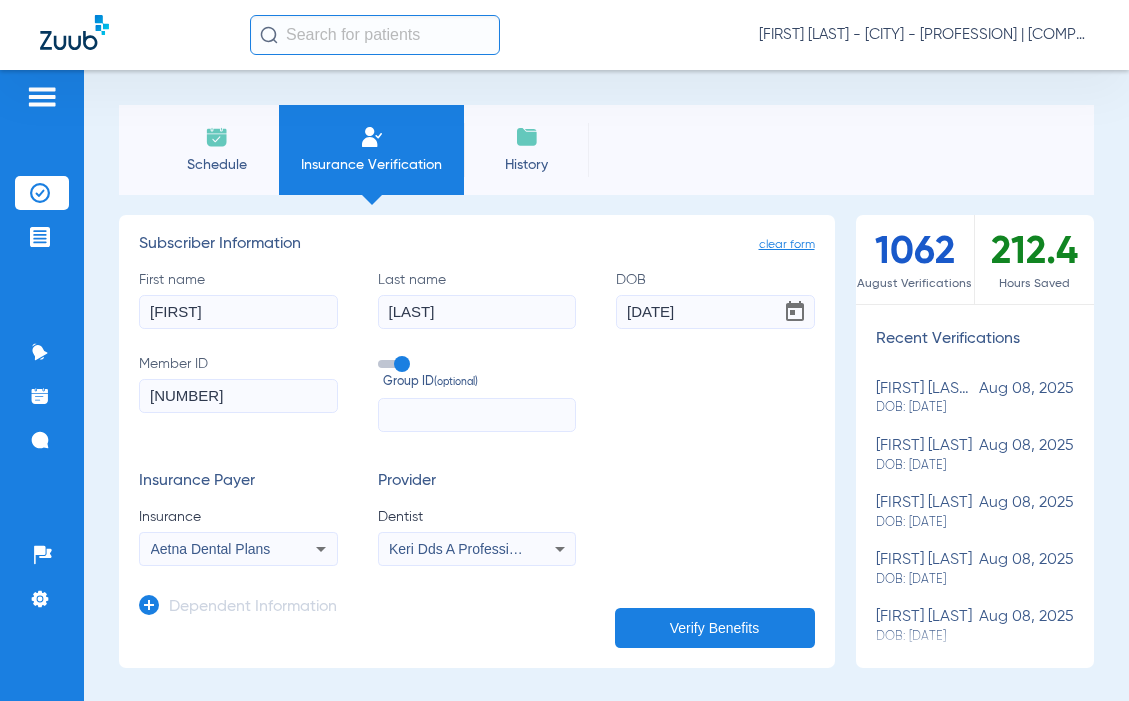 click 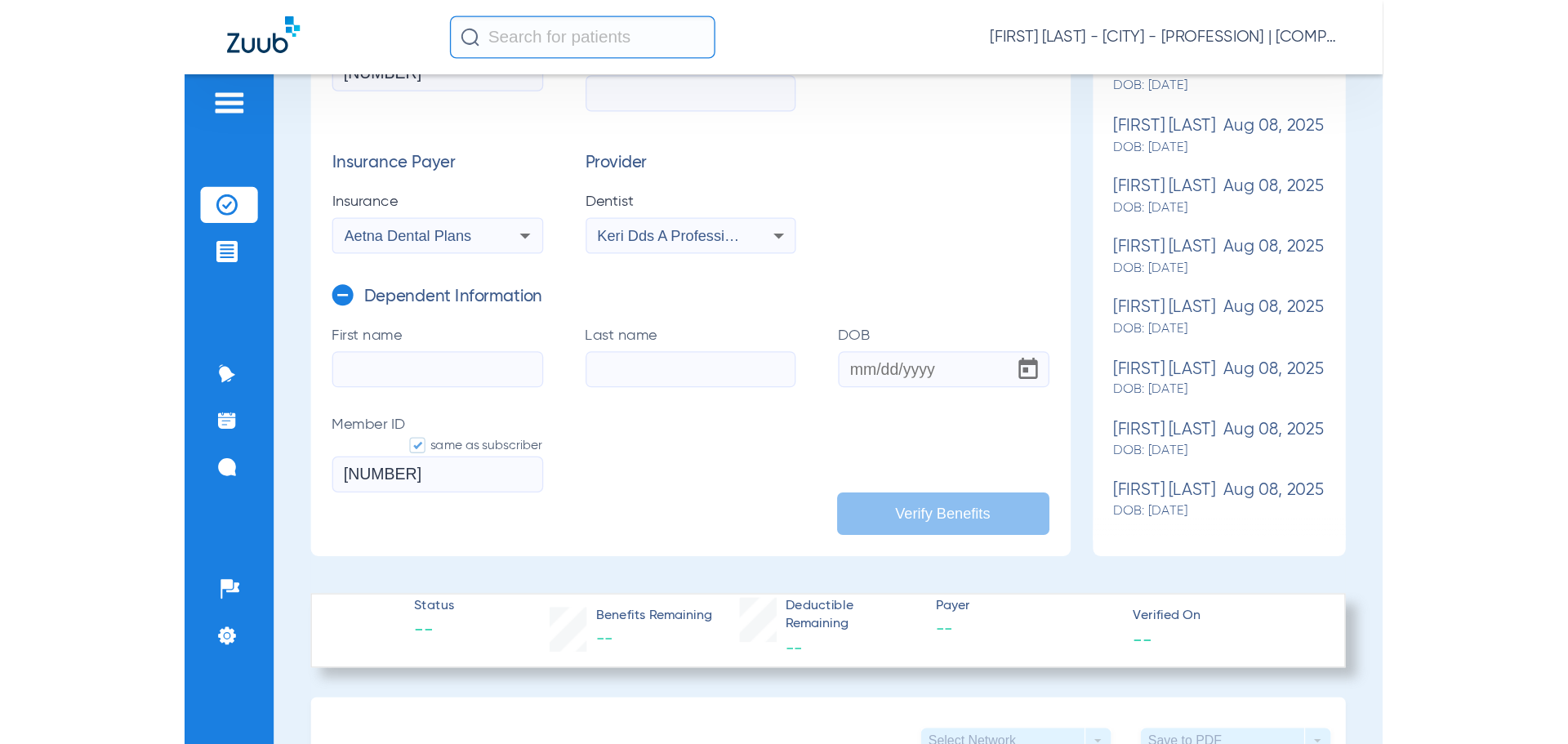 scroll, scrollTop: 327, scrollLeft: 0, axis: vertical 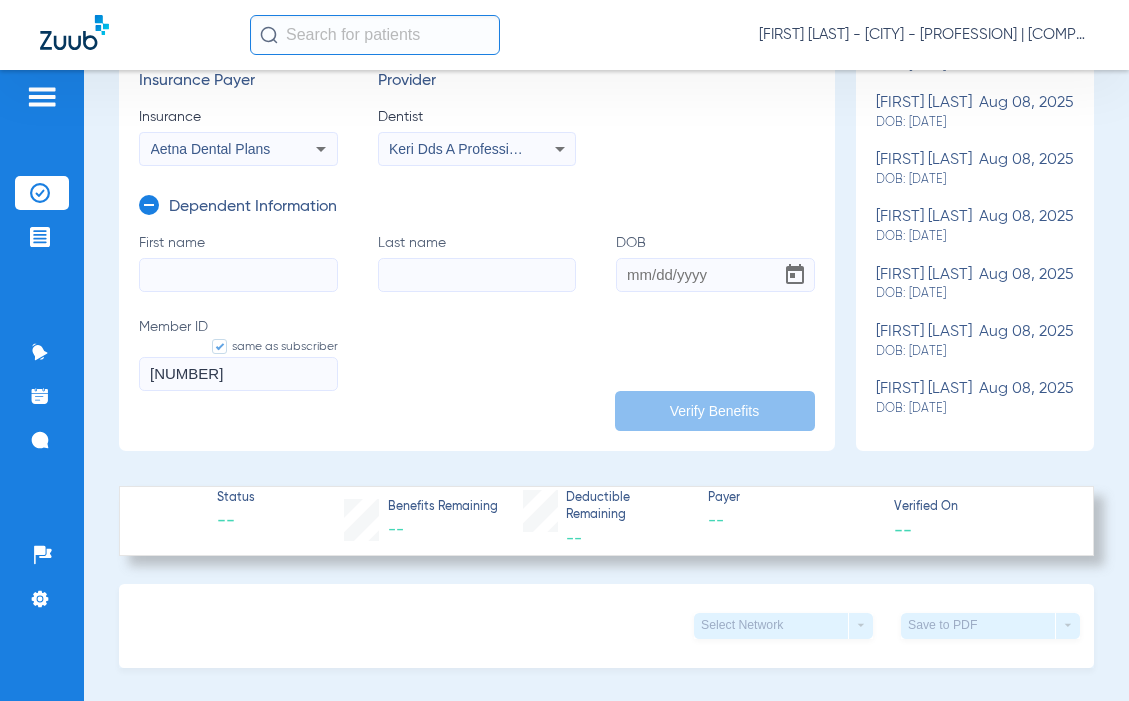 click on "First name" 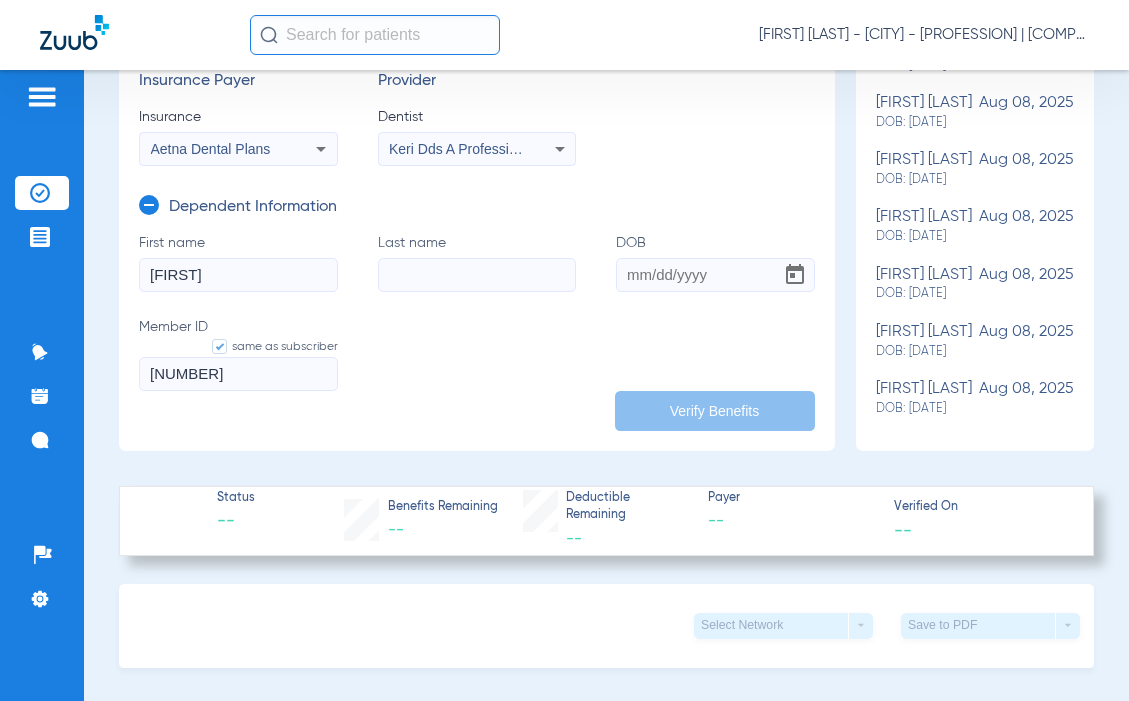 type on "[FIRST]" 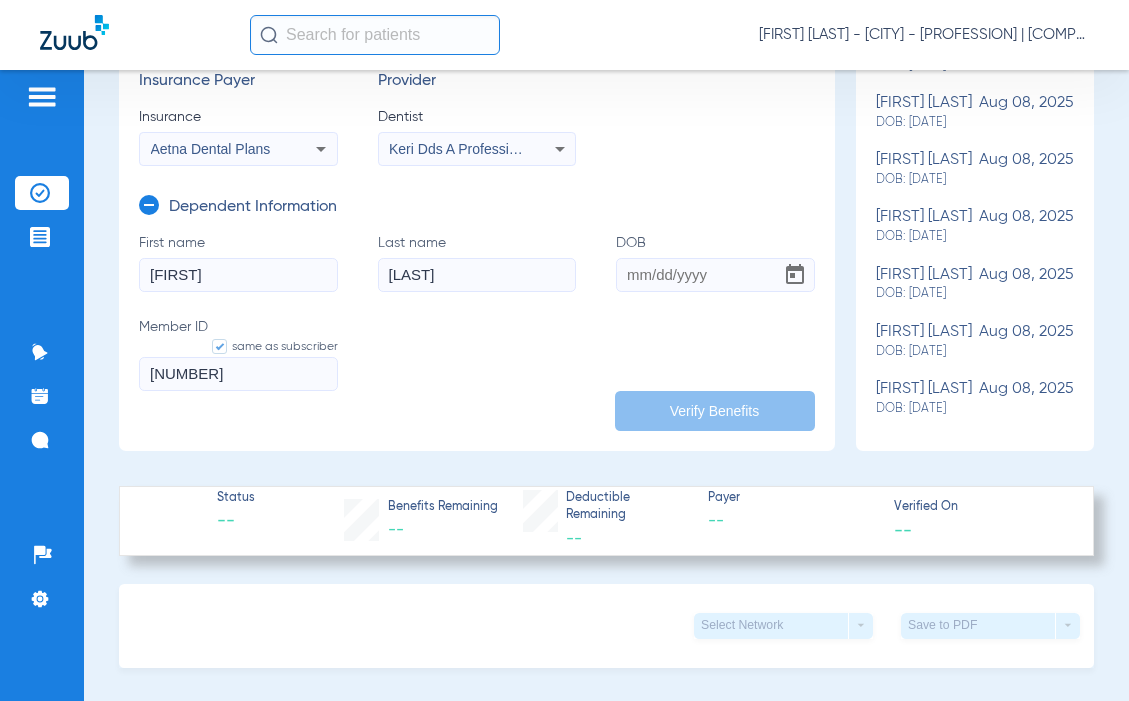 type on "[LAST]" 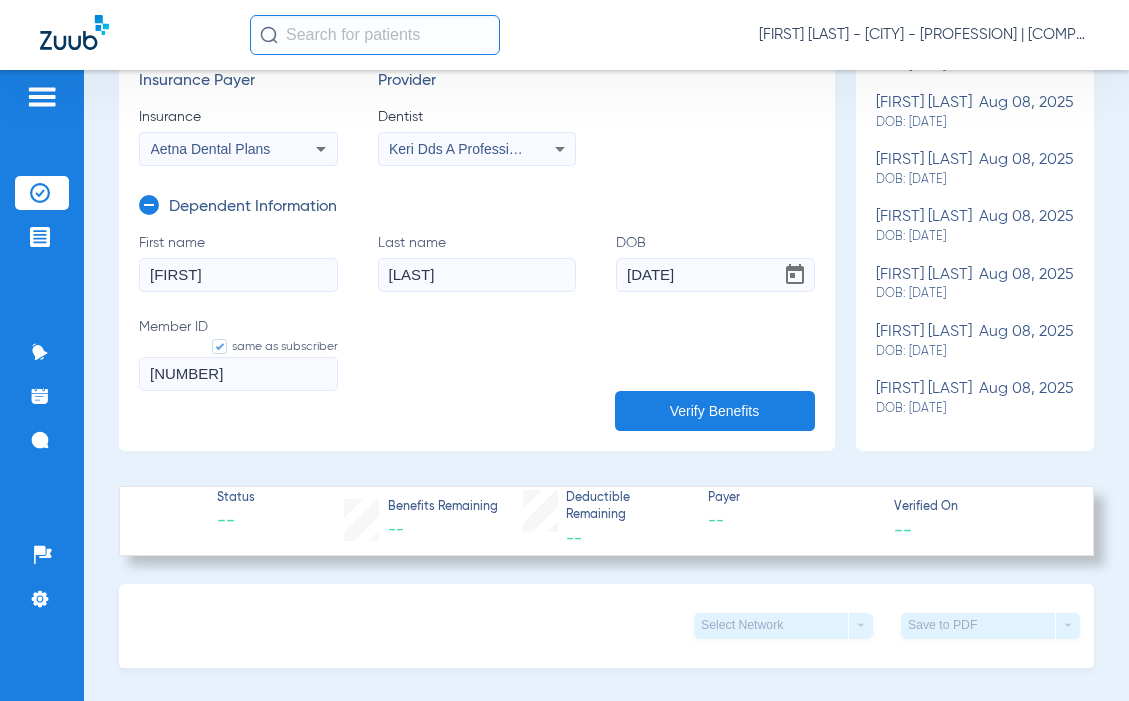 click on "[DATE]" 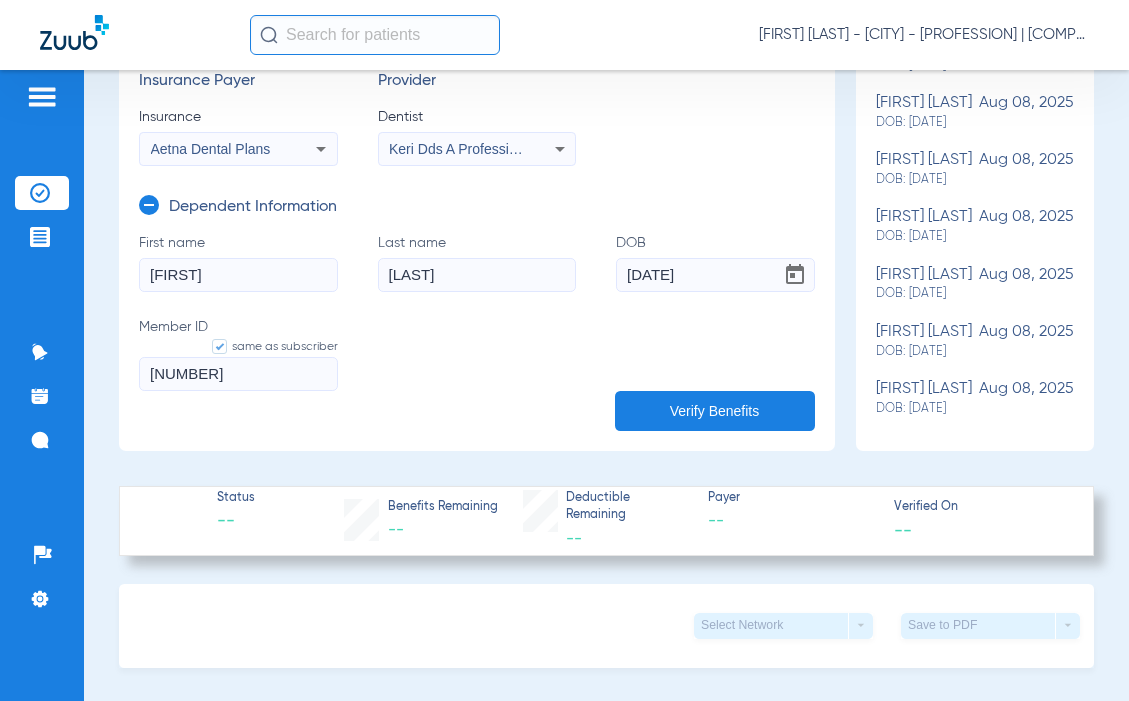 type on "[DATE]" 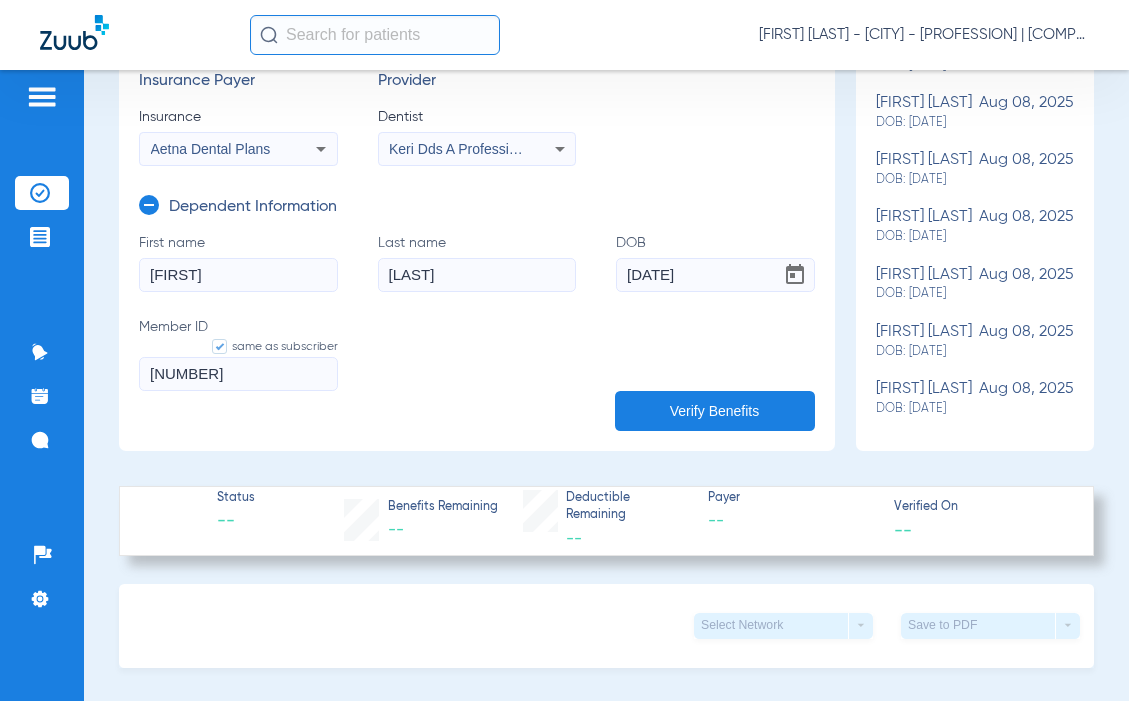 click on "Verify Benefits" 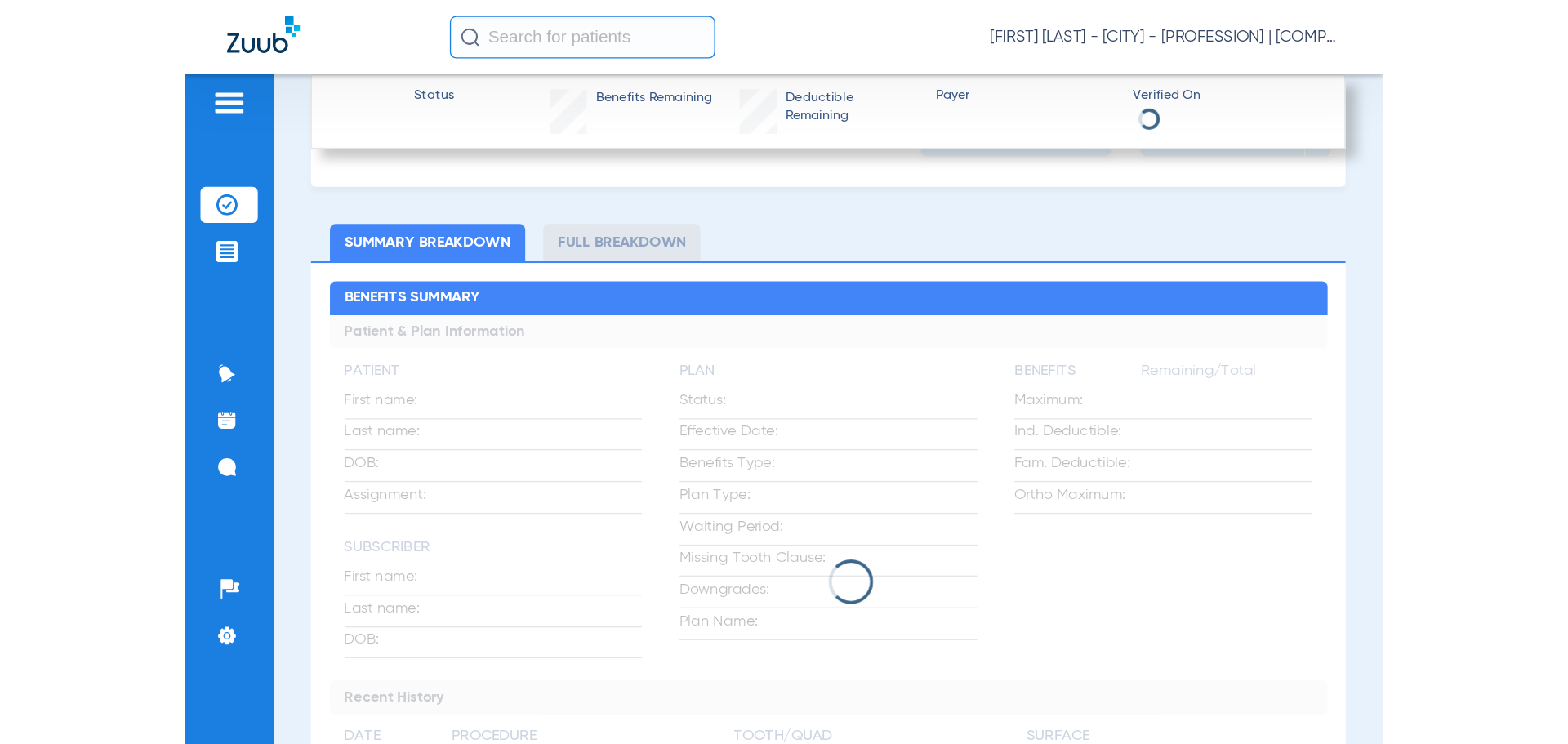 scroll, scrollTop: 735, scrollLeft: 0, axis: vertical 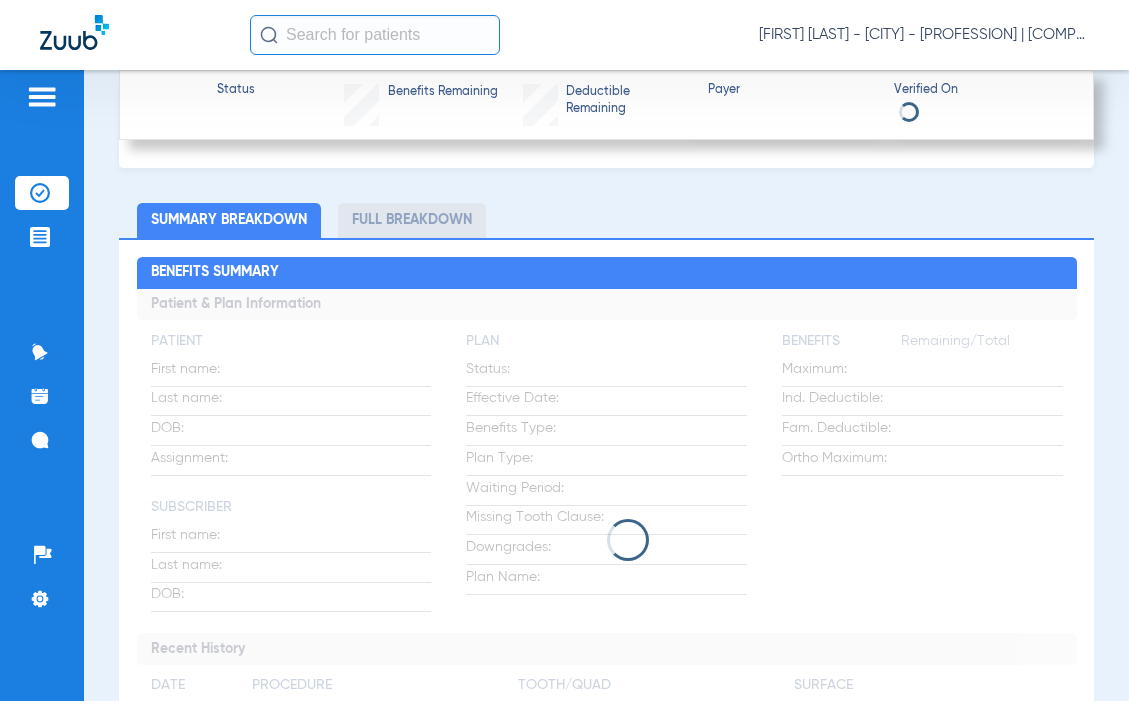 type on "[FIRST]" 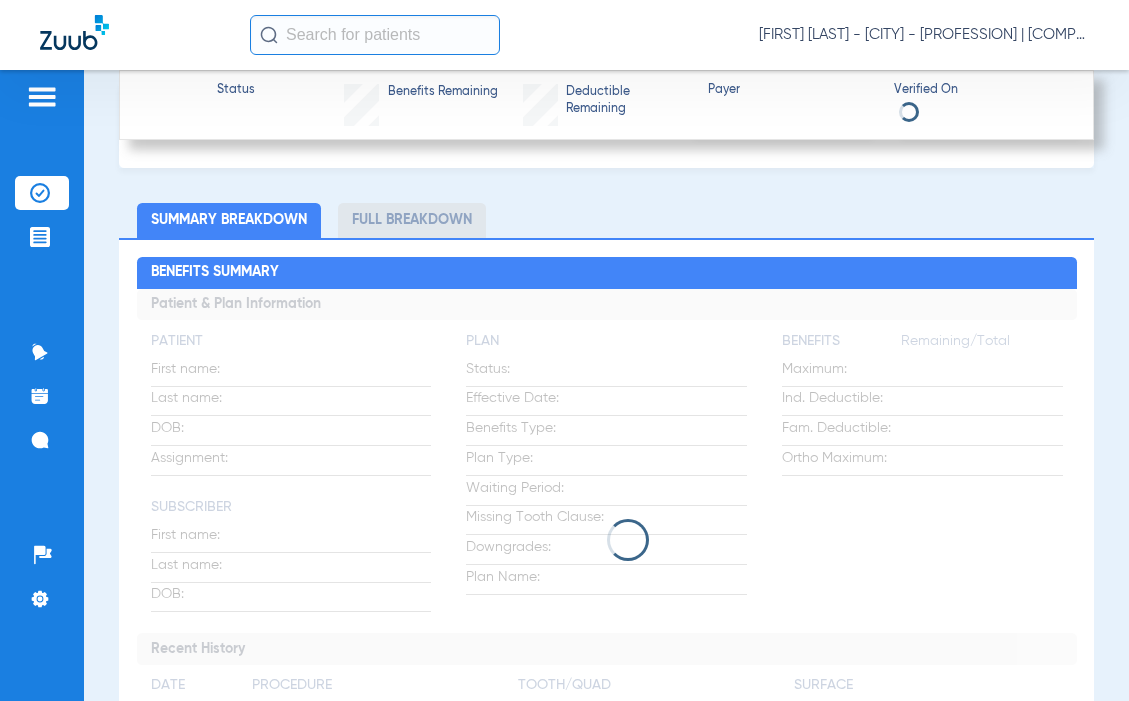 type on "[LAST]" 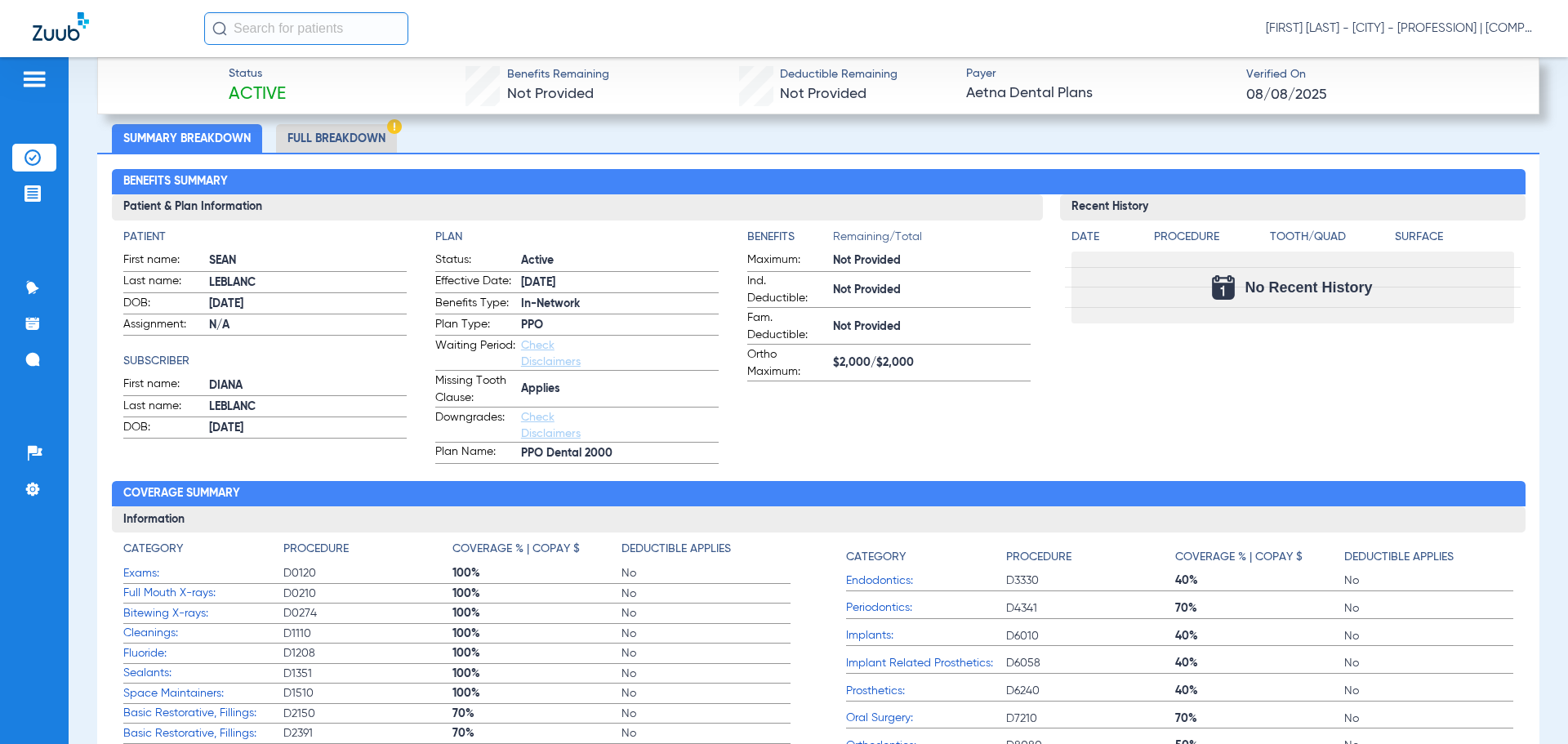 scroll, scrollTop: 727, scrollLeft: 0, axis: vertical 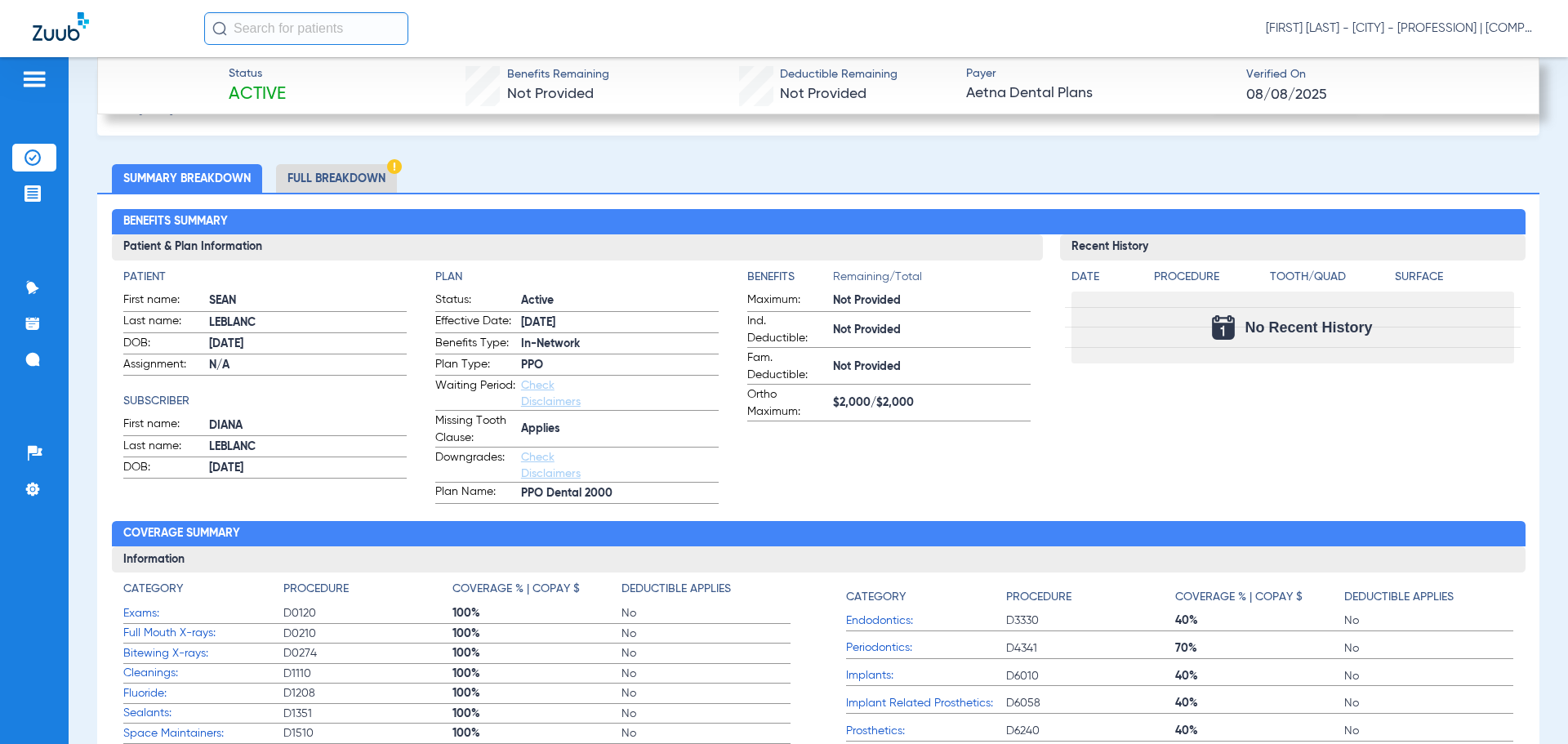 click on "Full Breakdown" 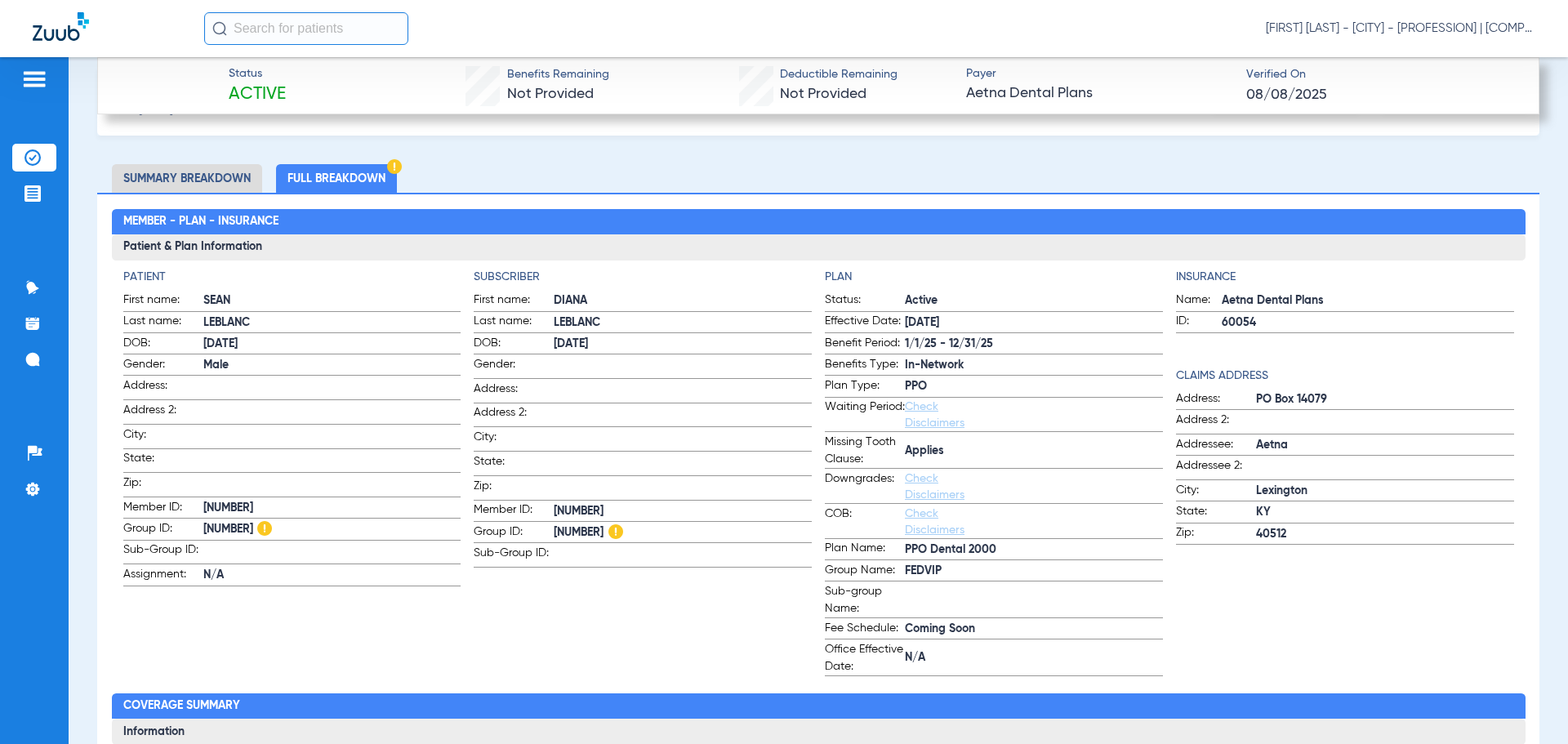click on "Summary Breakdown" 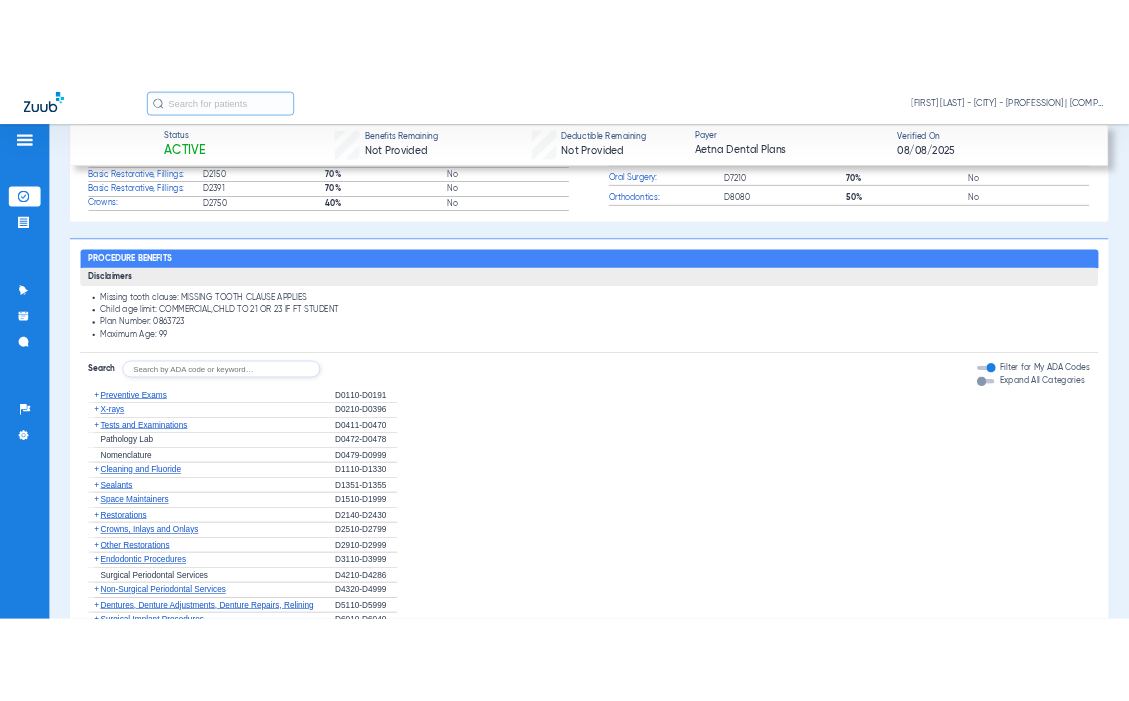 scroll, scrollTop: 1690, scrollLeft: 0, axis: vertical 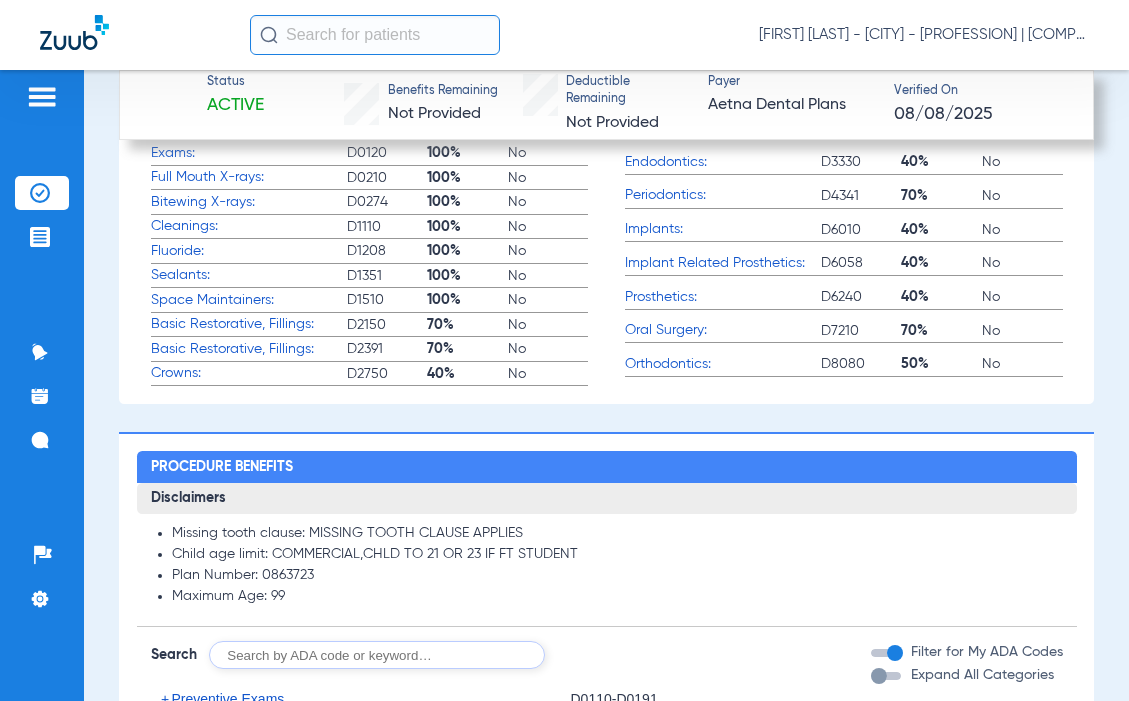 click 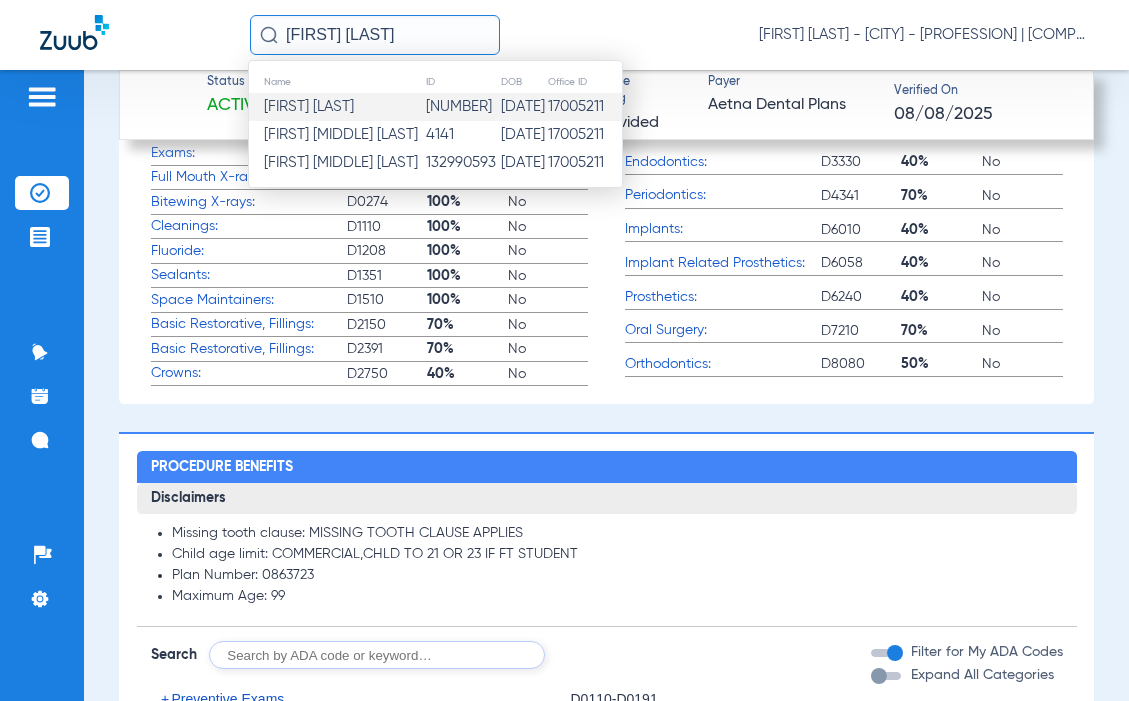 type on "[FIRST] [LAST]" 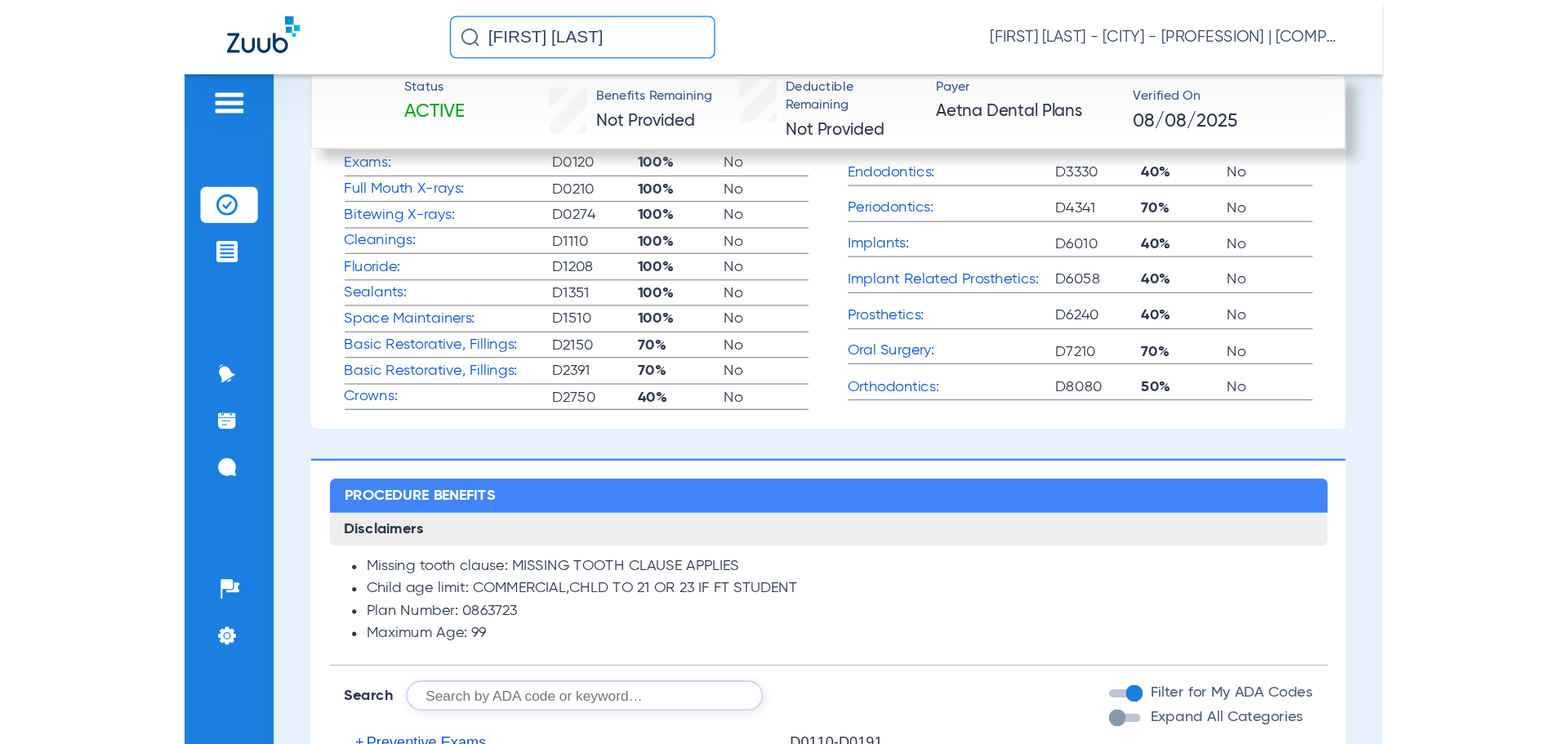 scroll, scrollTop: 0, scrollLeft: 0, axis: both 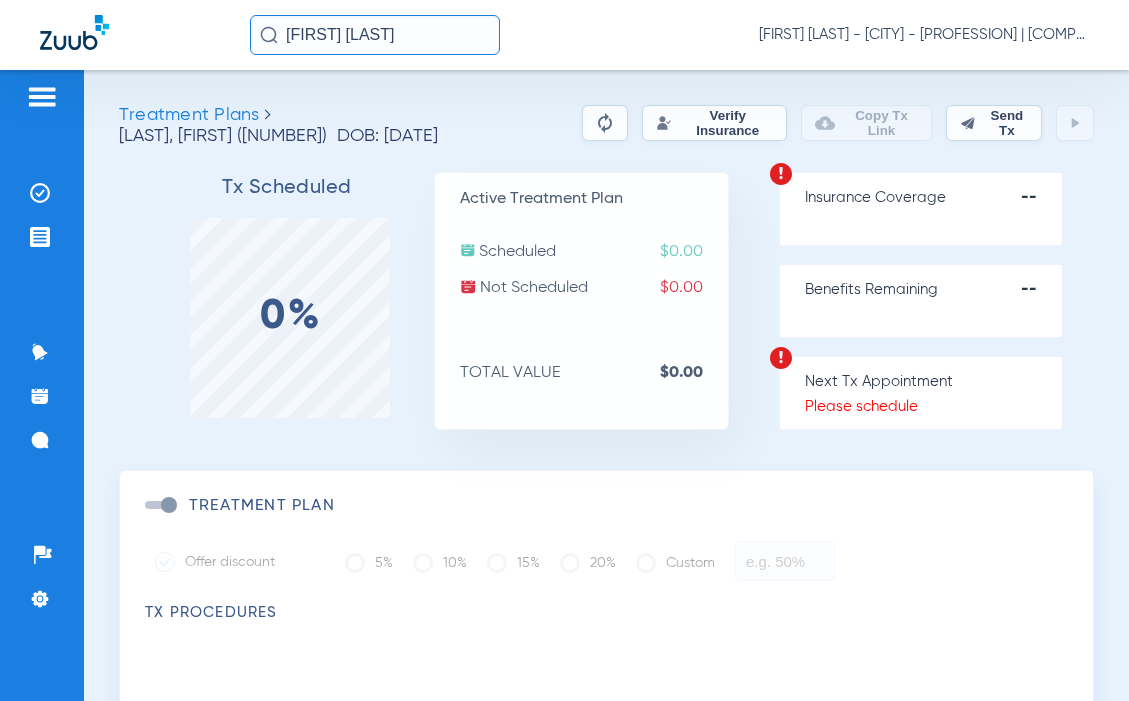 click on "Verify Insurance" 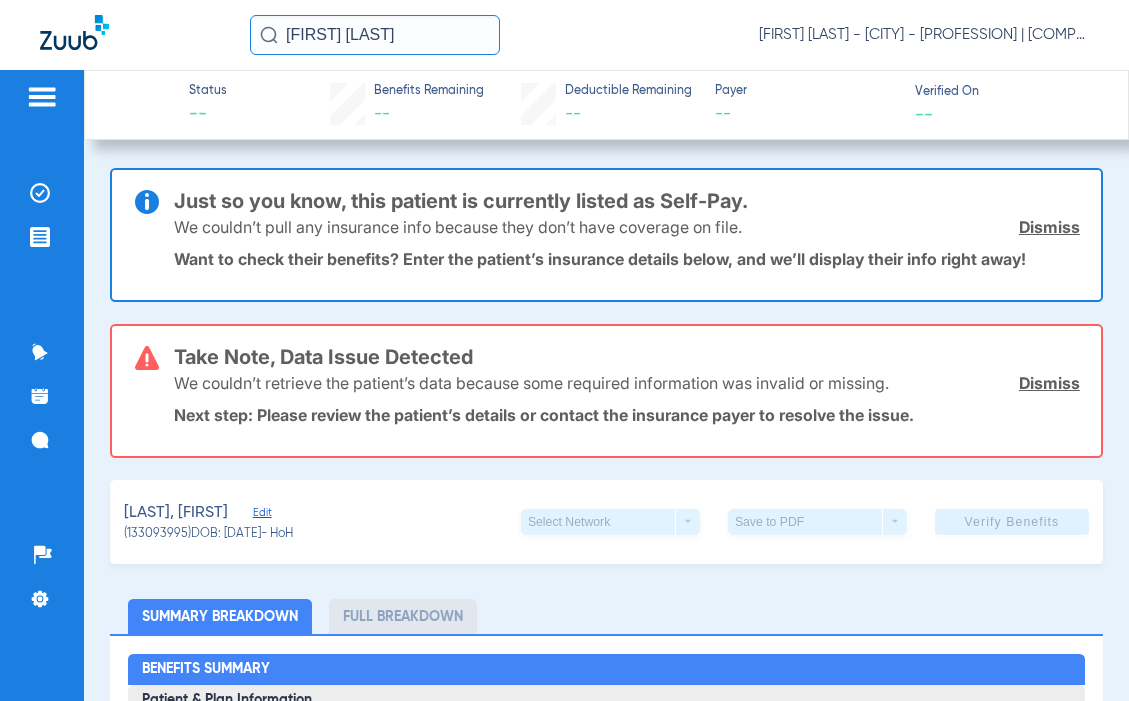 click on "[FIRST] [LAST]" 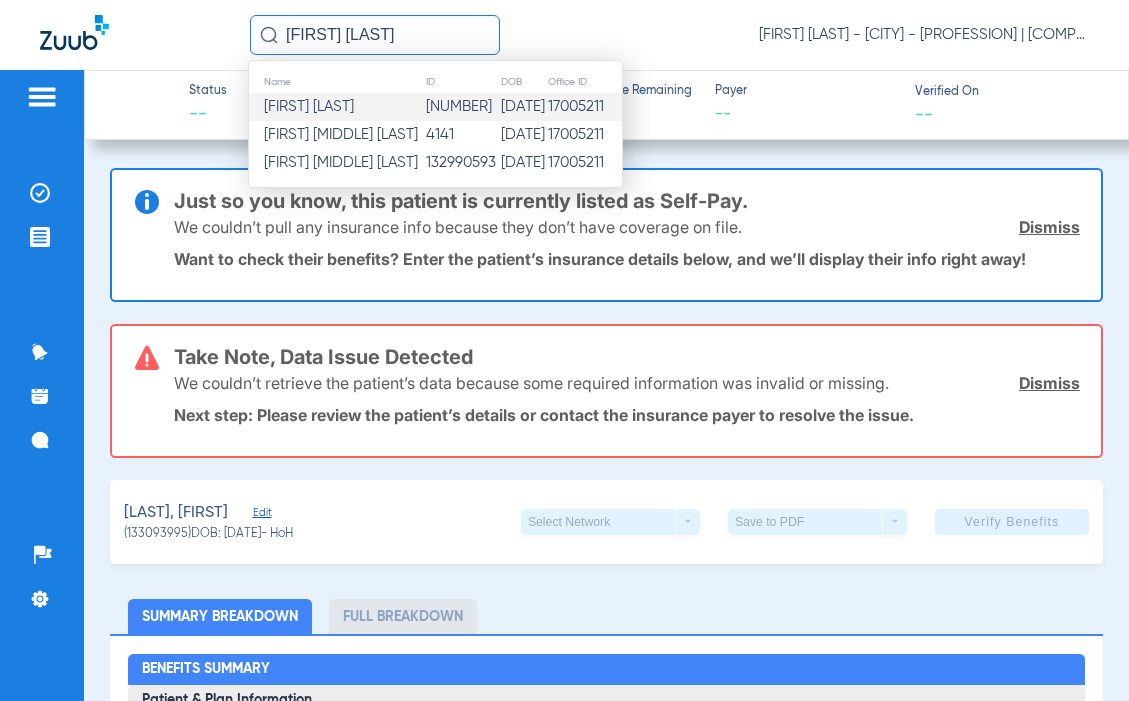 click on "132990593" 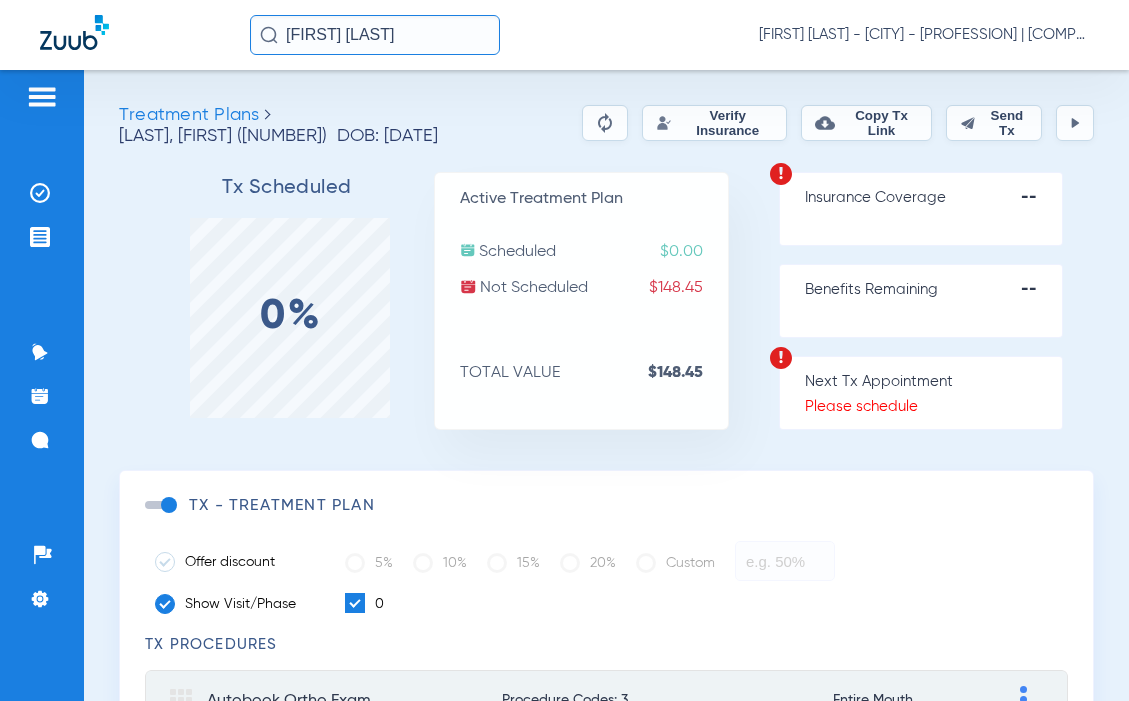 click on "Verify Insurance" 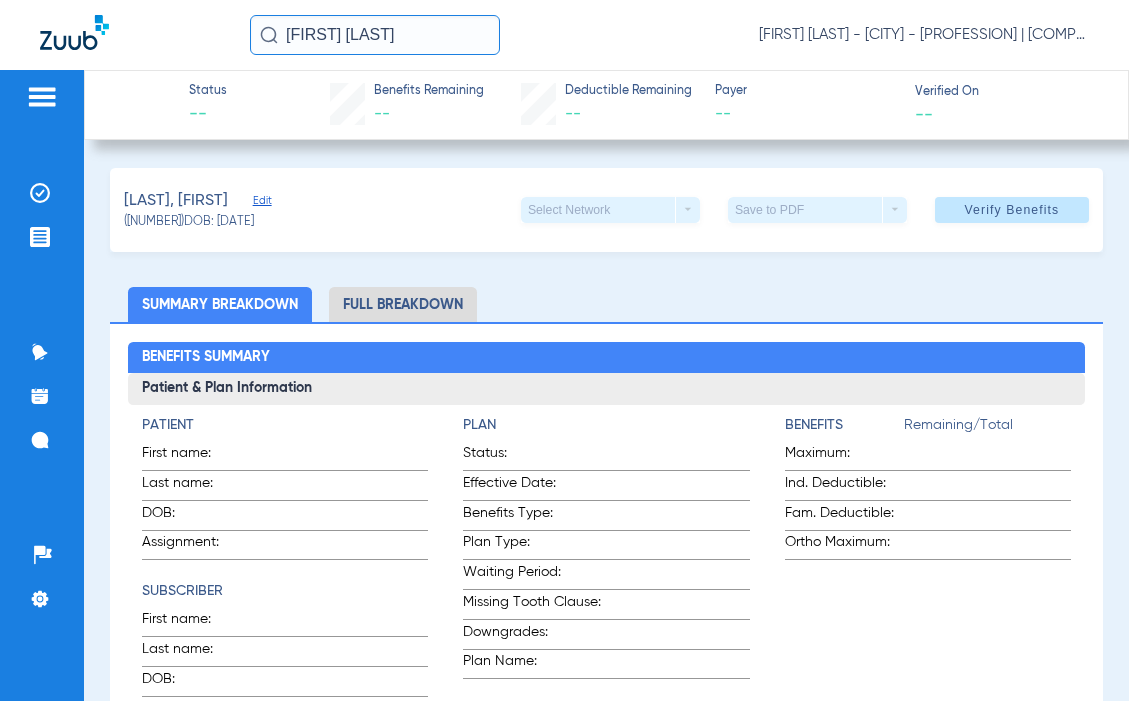 click on "[FIRST] [LAST]" 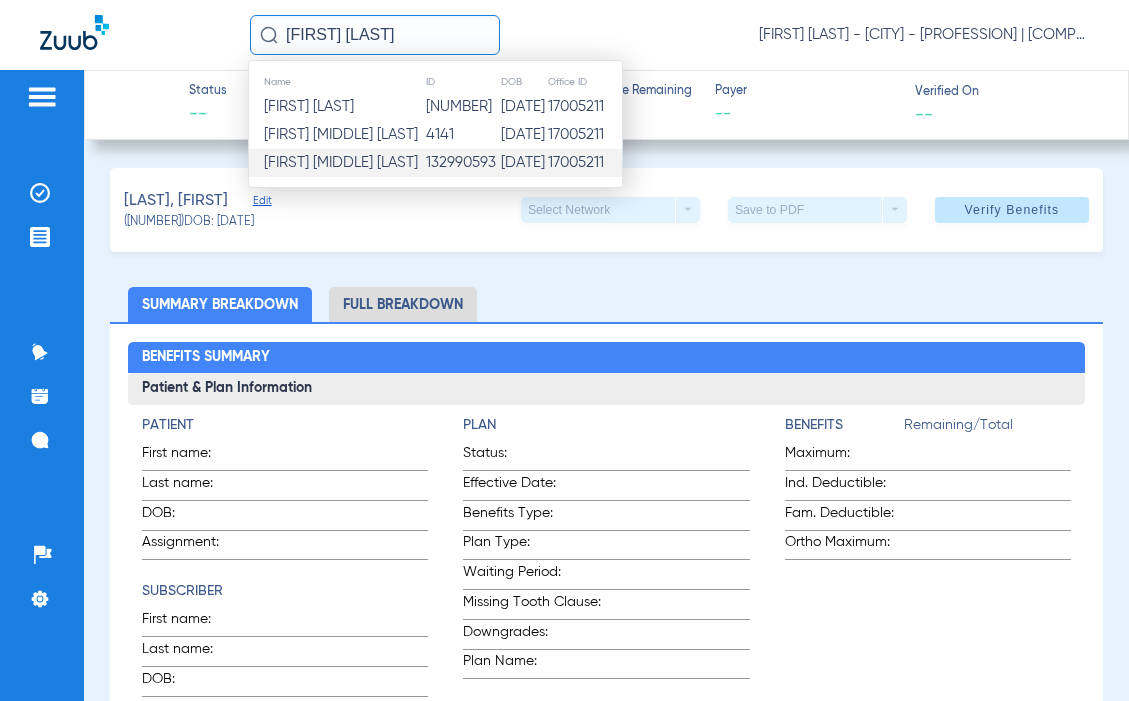 click on "Benefits Summary" 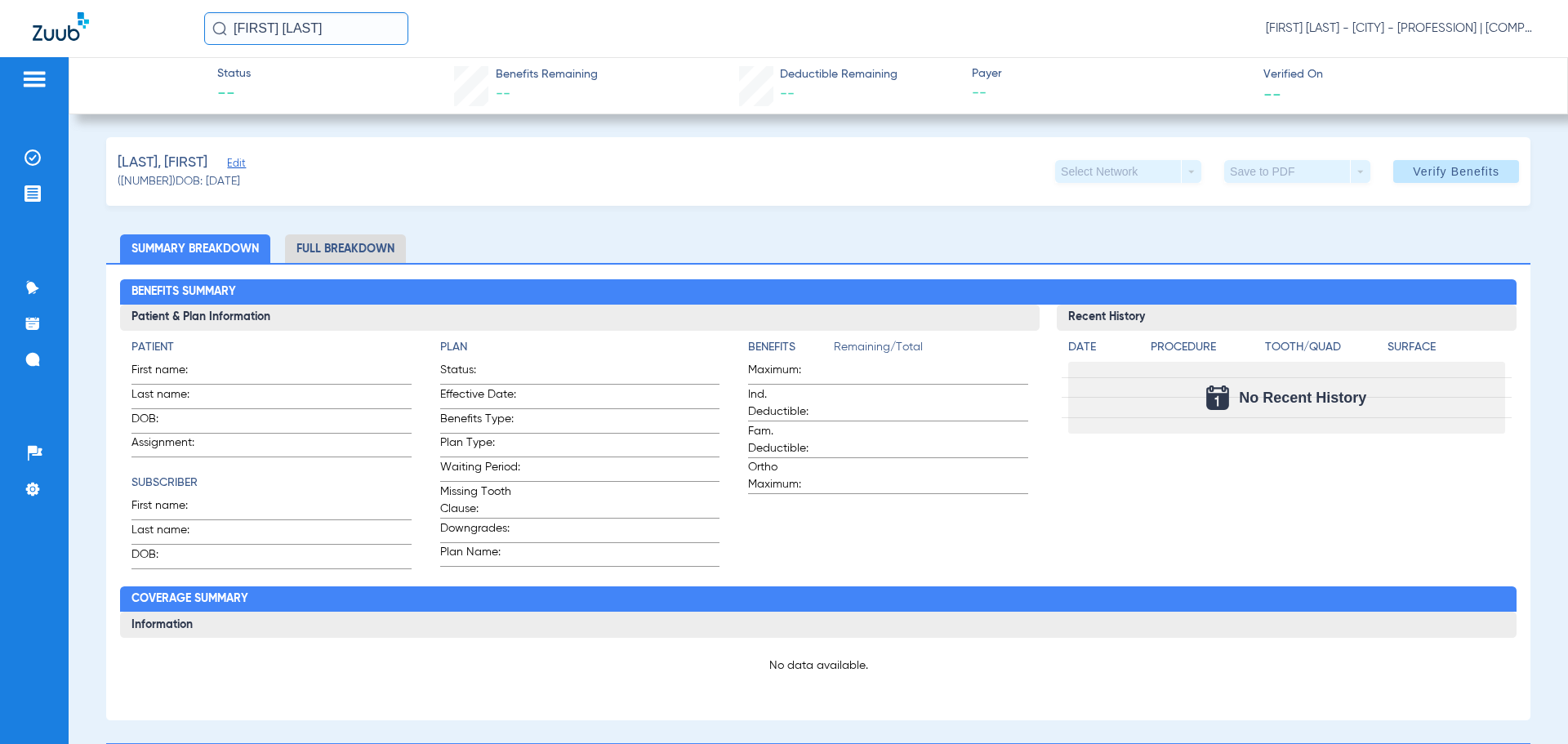 click on "[FIRST] [LAST]" 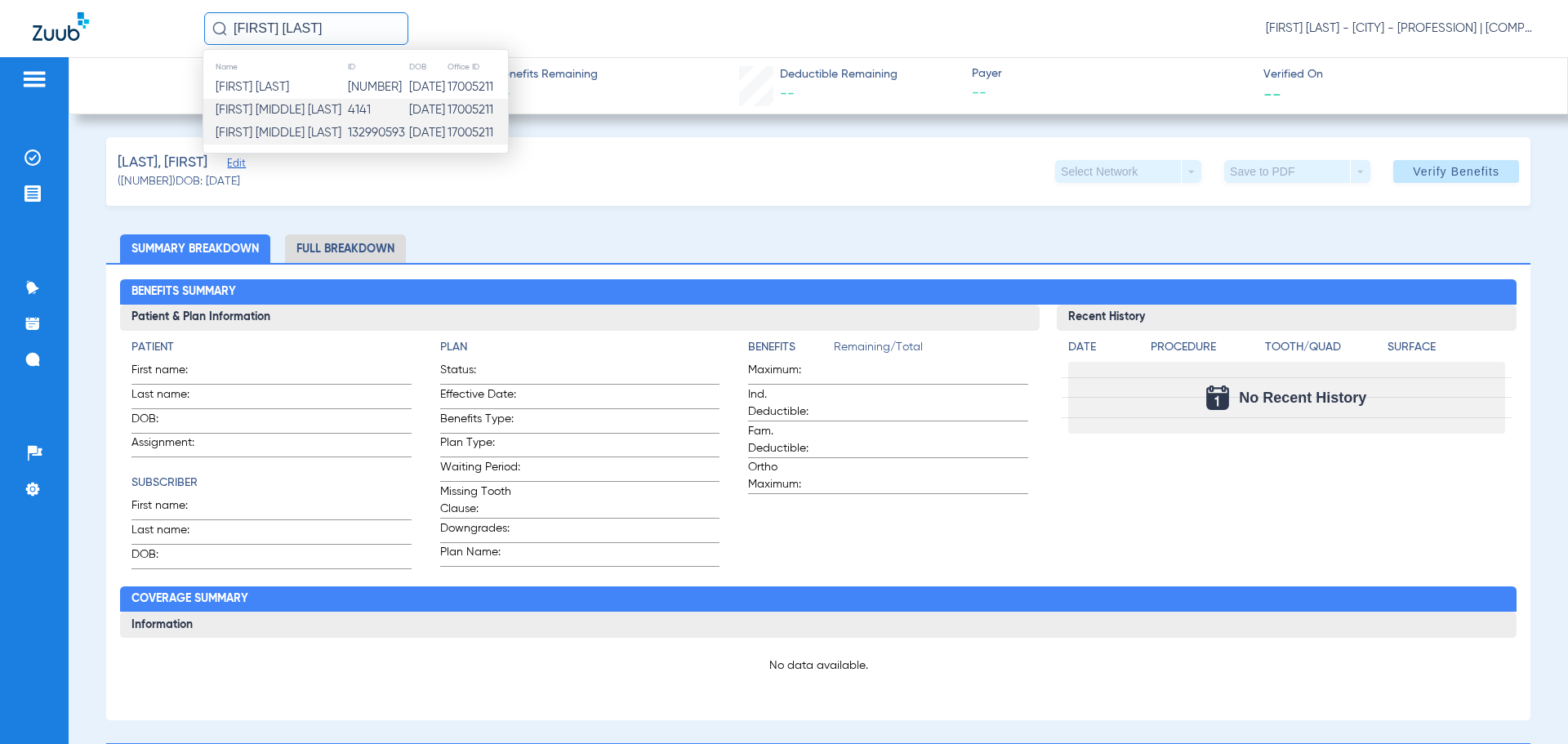 click on "[DATE]" 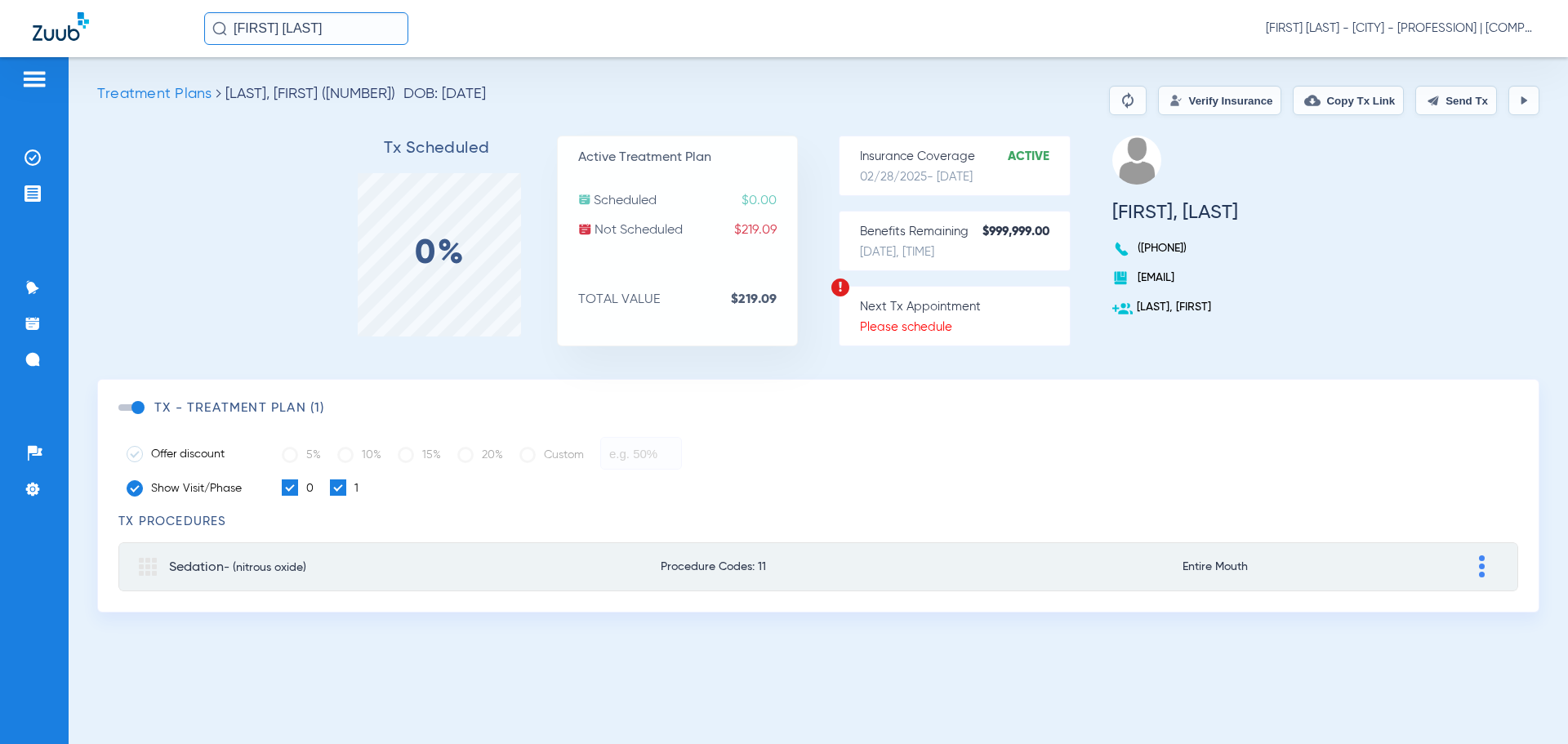 click on "Verify Insurance" 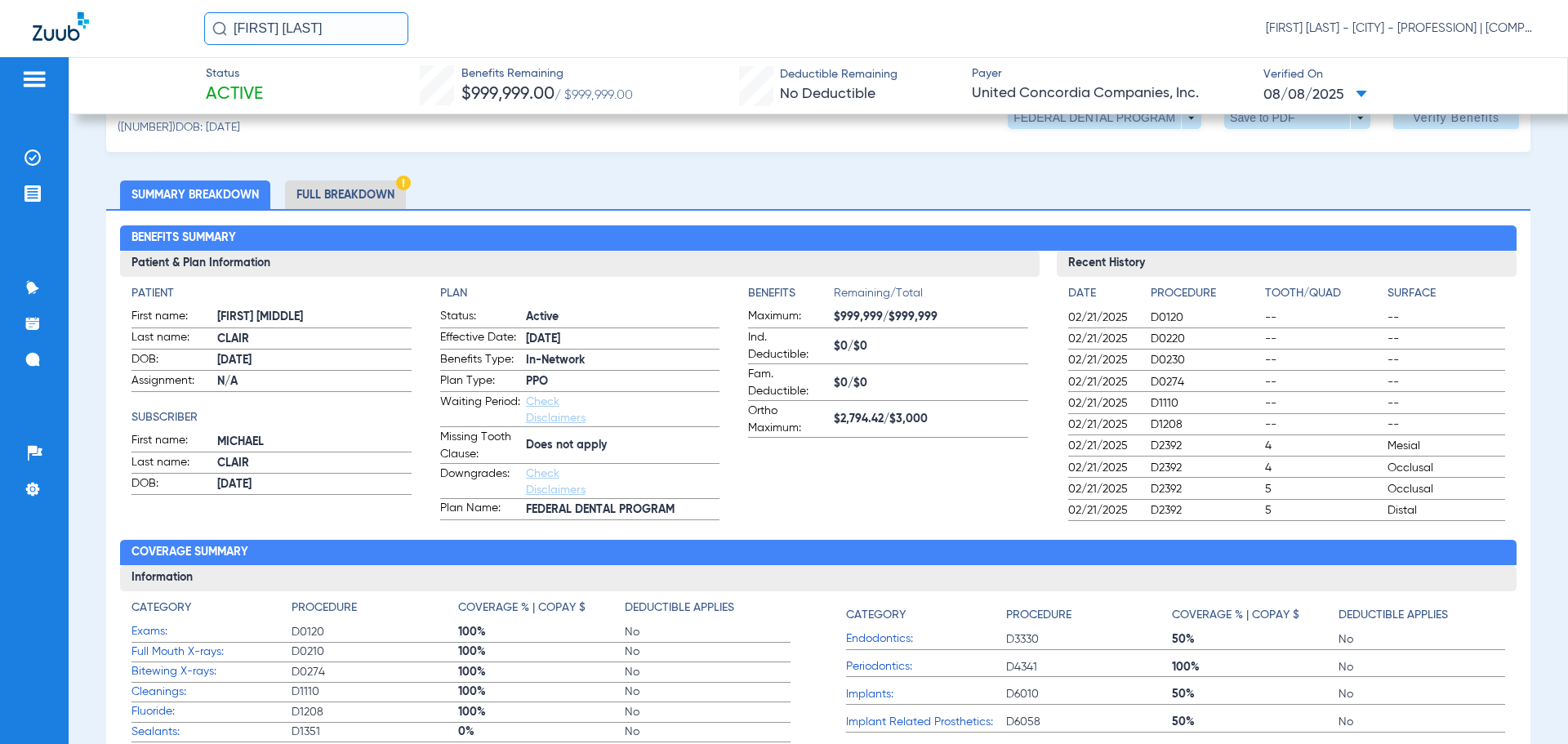 scroll, scrollTop: 82, scrollLeft: 0, axis: vertical 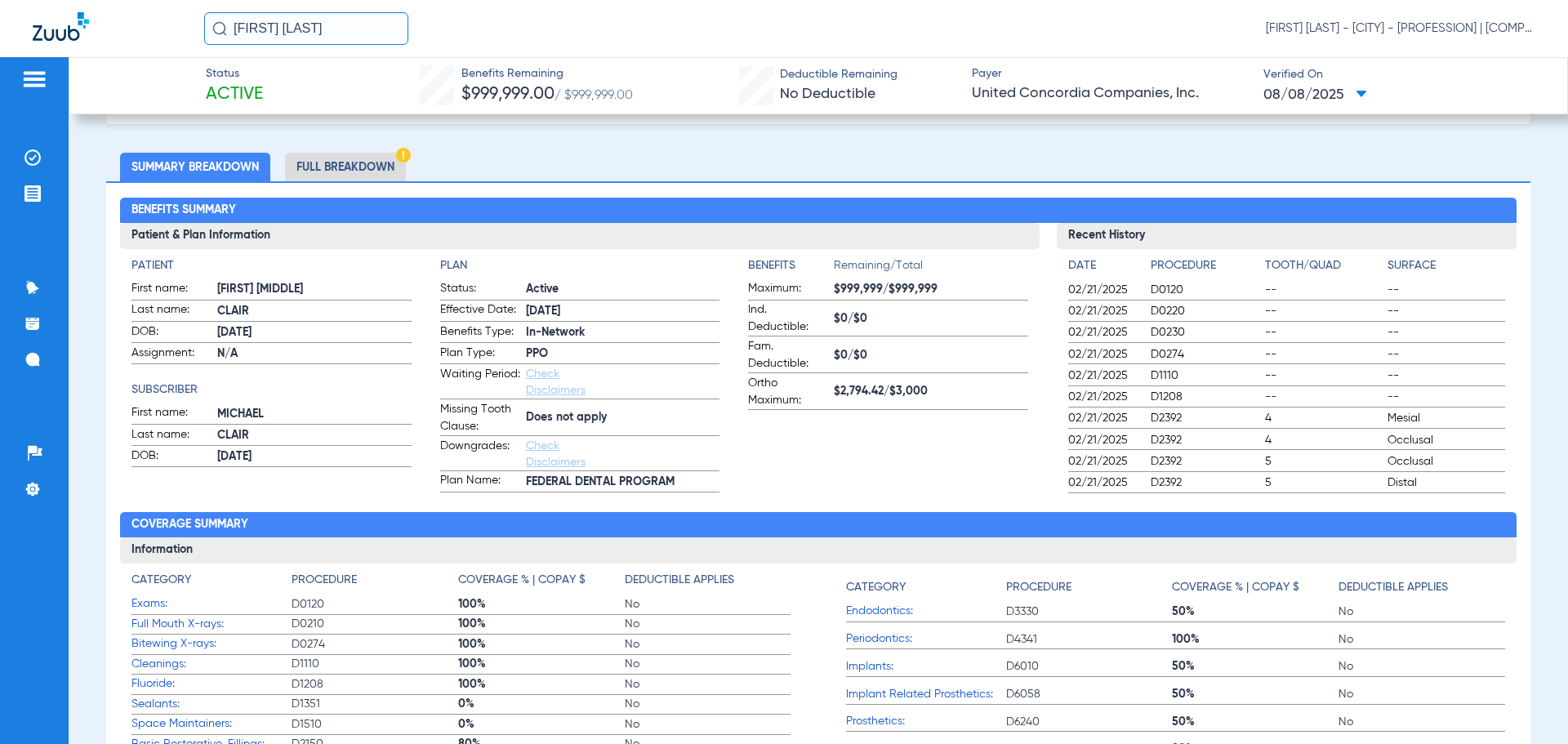click on "Full Breakdown" 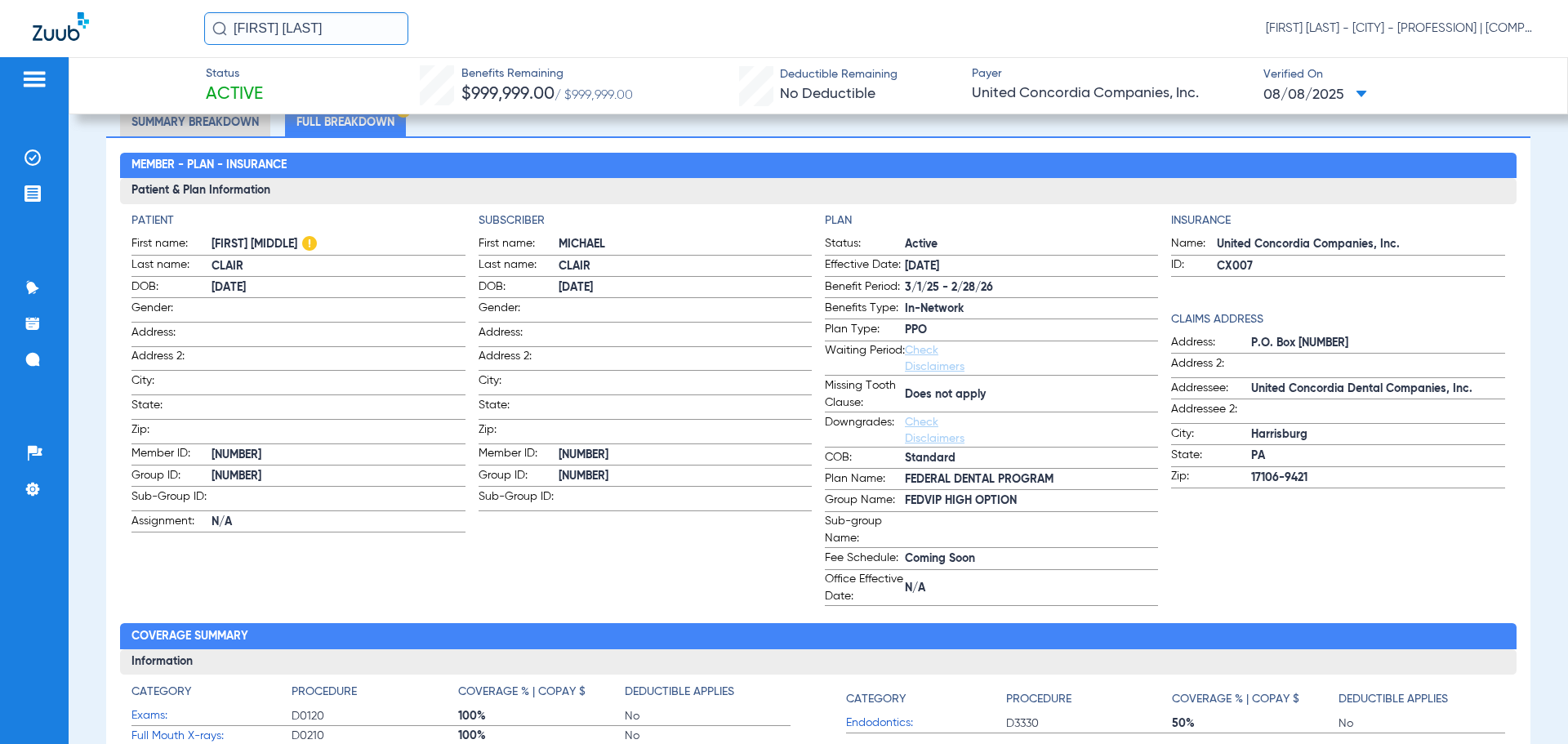 scroll, scrollTop: 0, scrollLeft: 0, axis: both 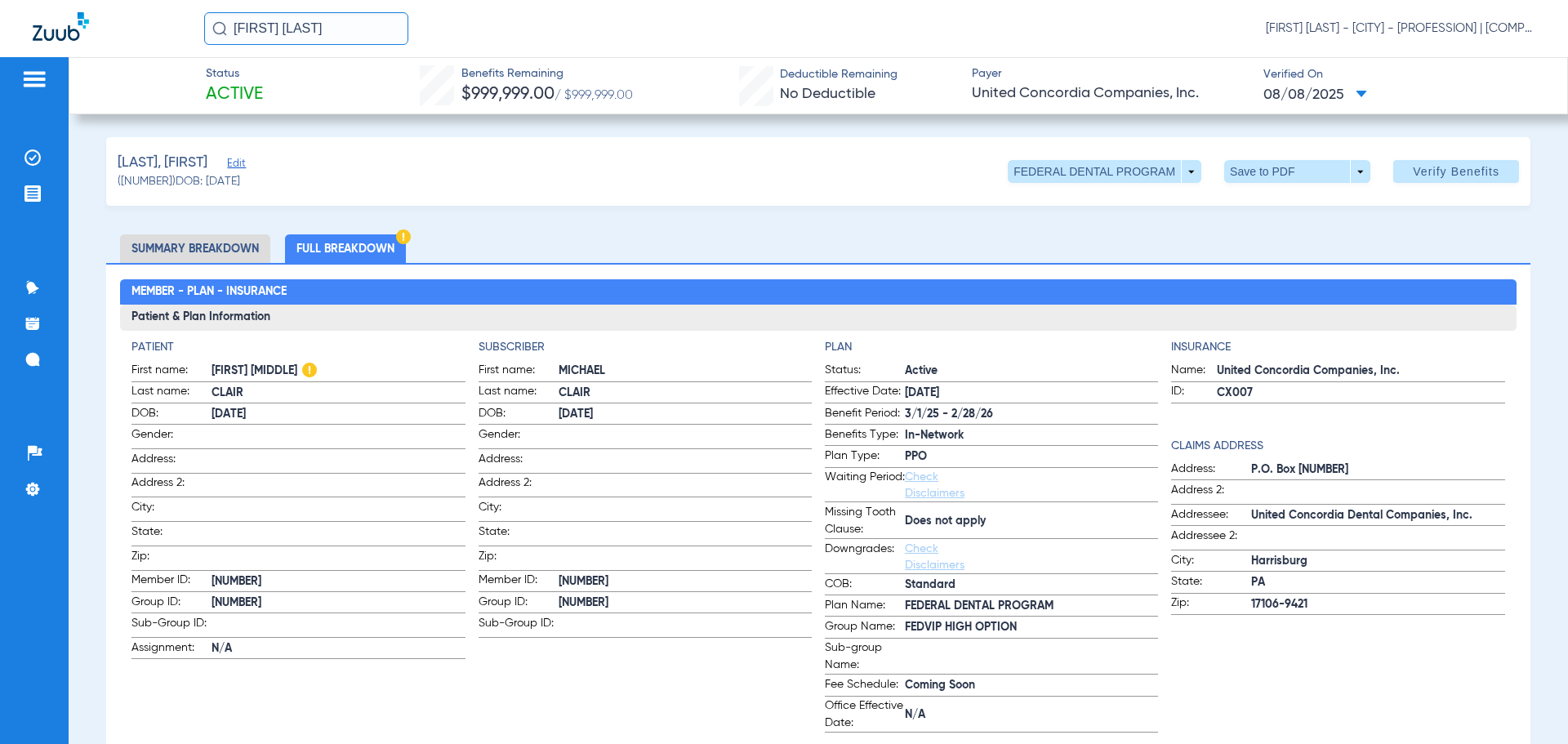 click on "Summary Breakdown" 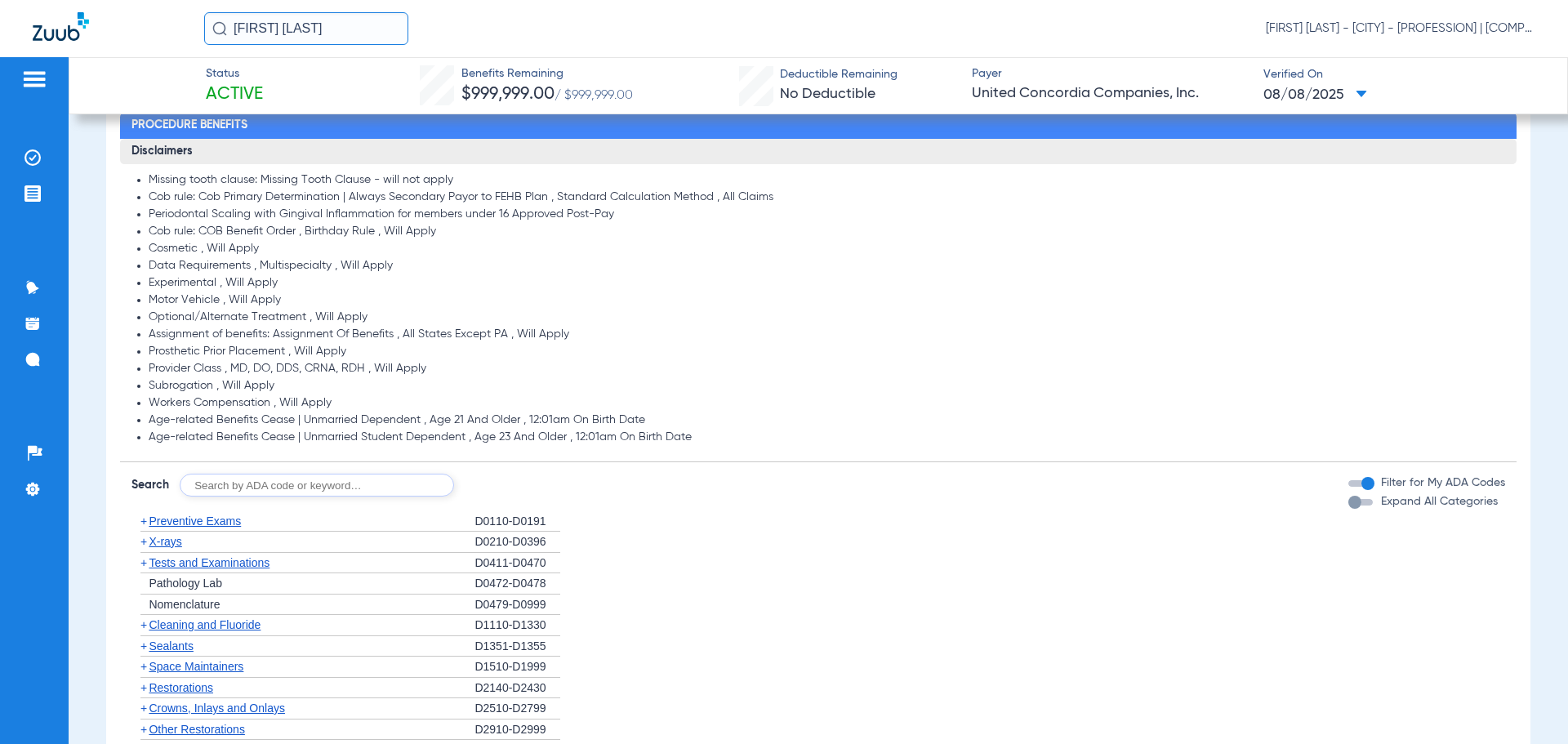 scroll, scrollTop: 980, scrollLeft: 0, axis: vertical 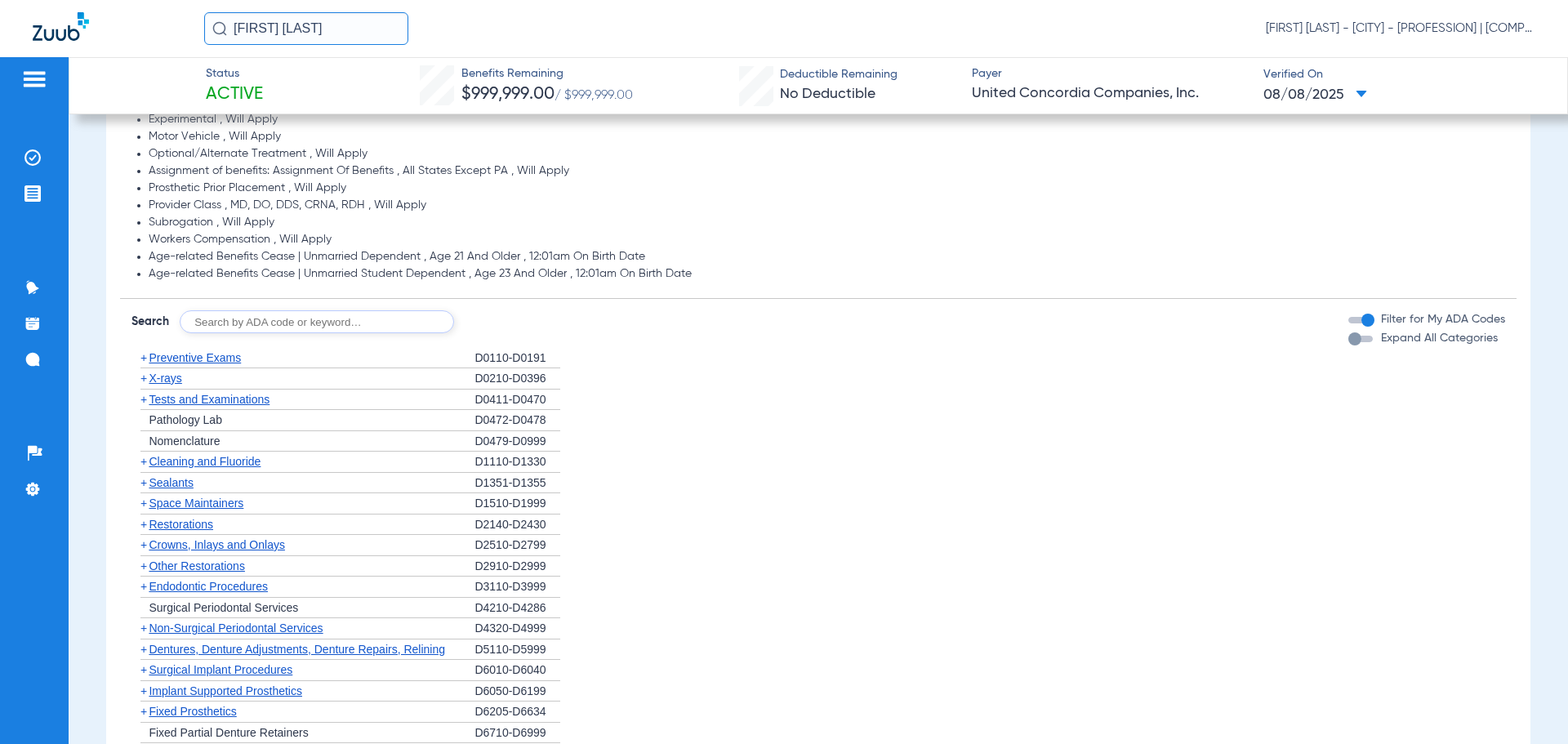 click on "+" 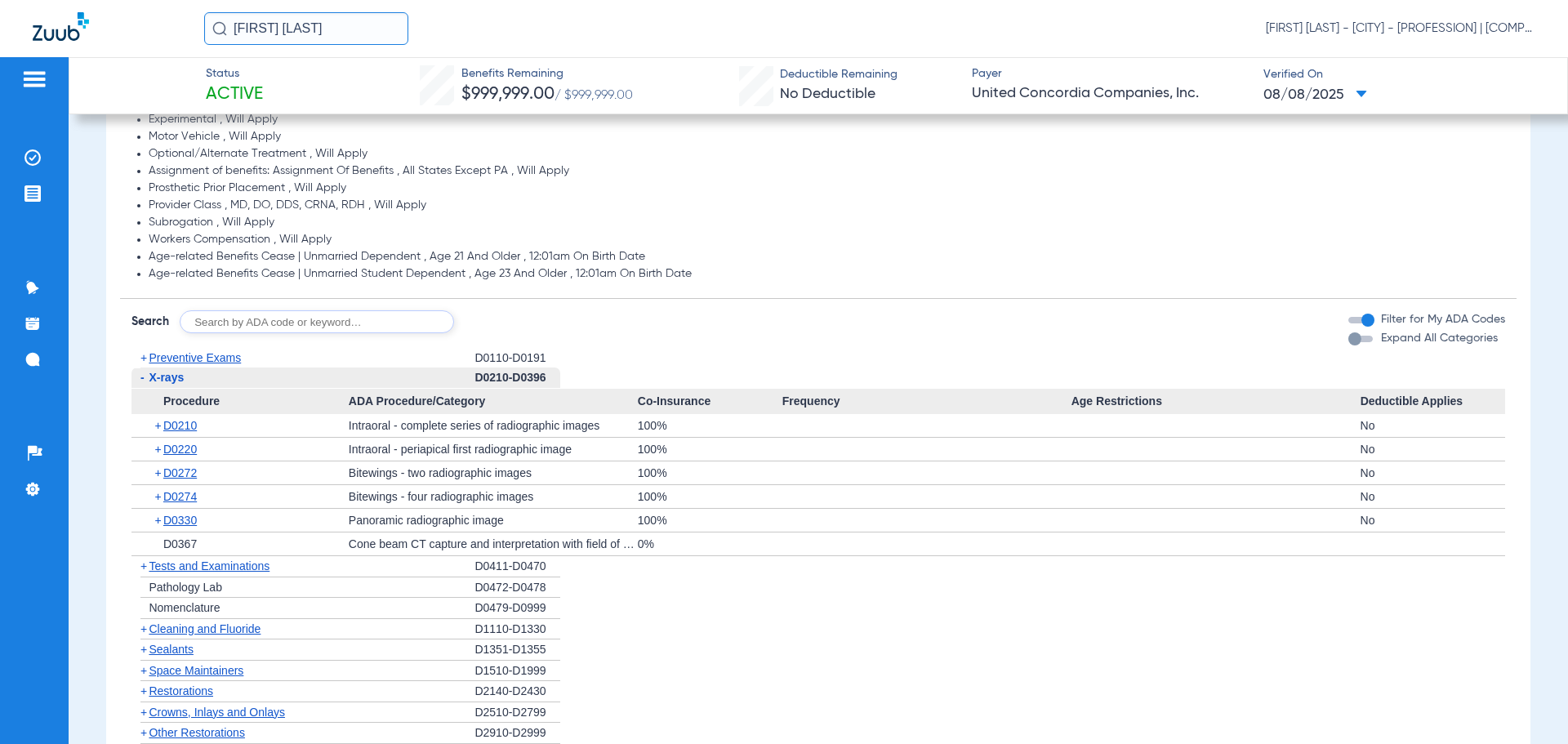 click on "+" 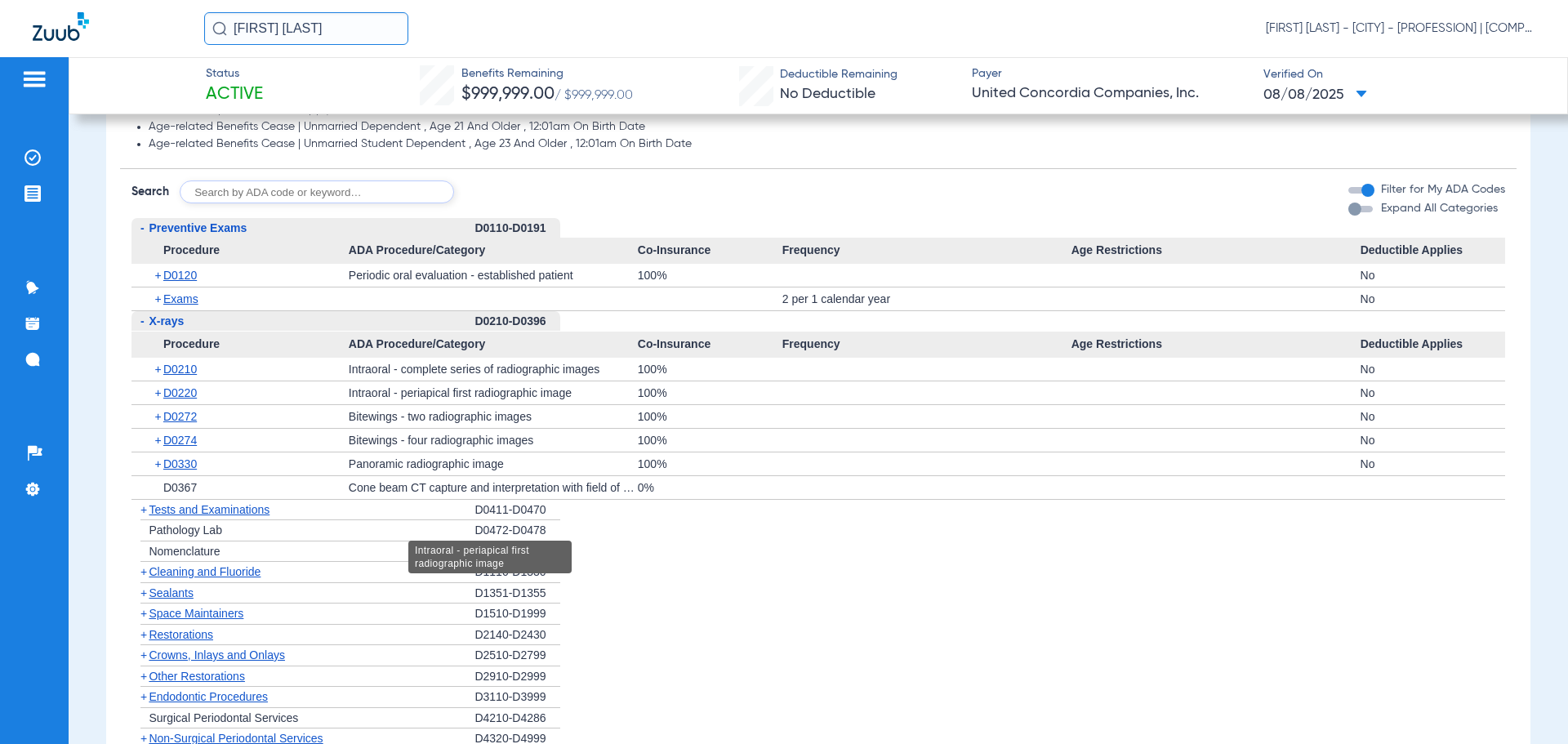 scroll, scrollTop: 1307, scrollLeft: 0, axis: vertical 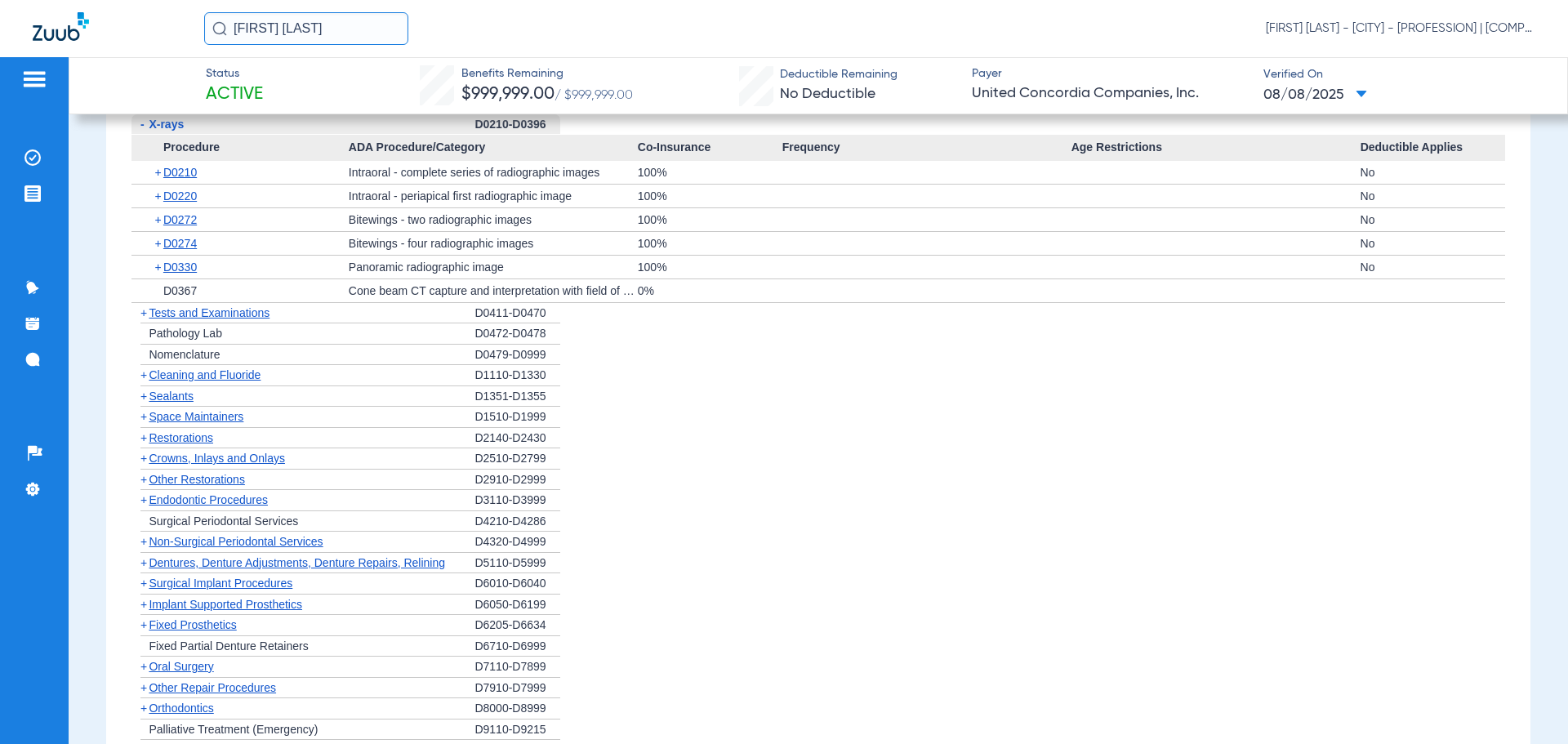 click on "+" 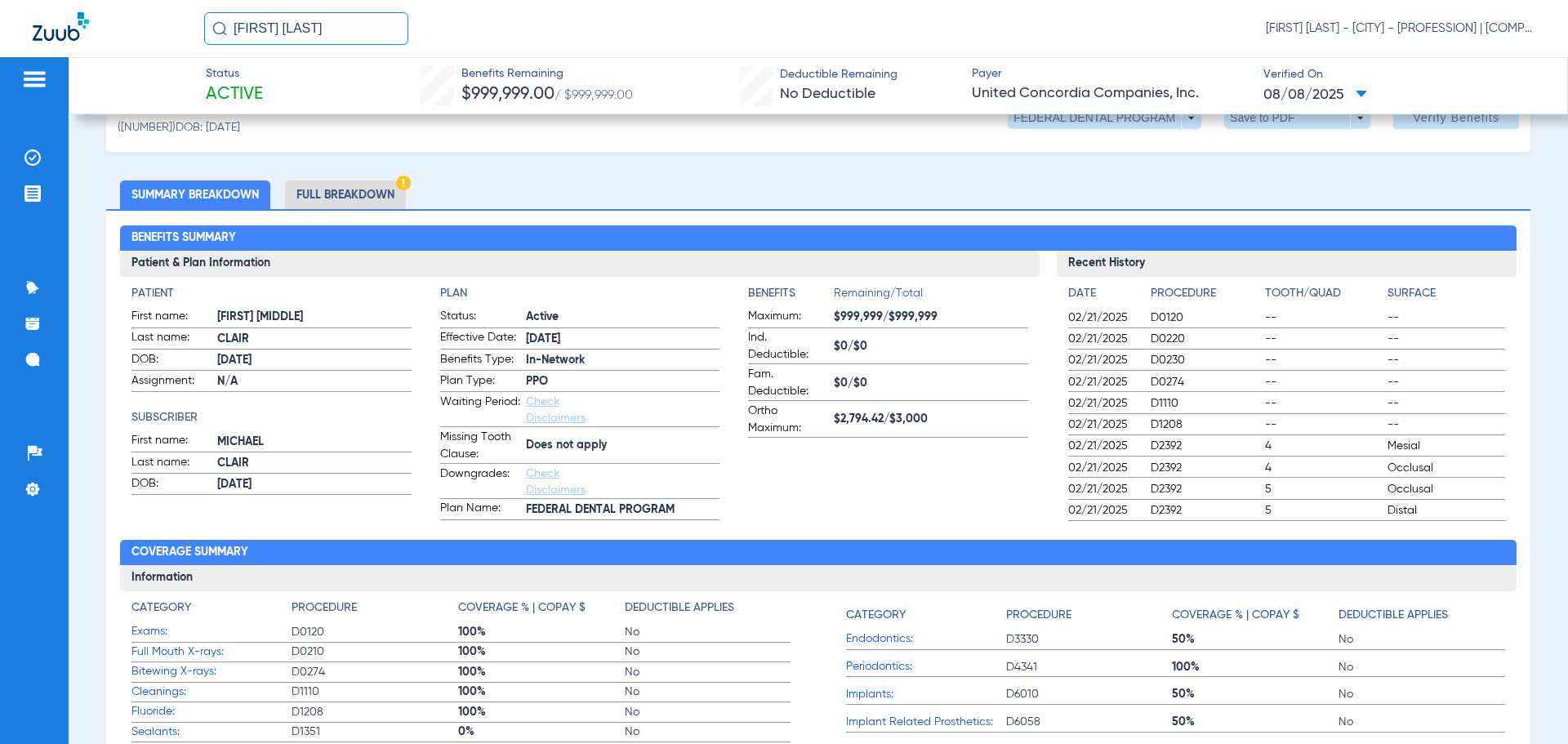 scroll, scrollTop: 82, scrollLeft: 0, axis: vertical 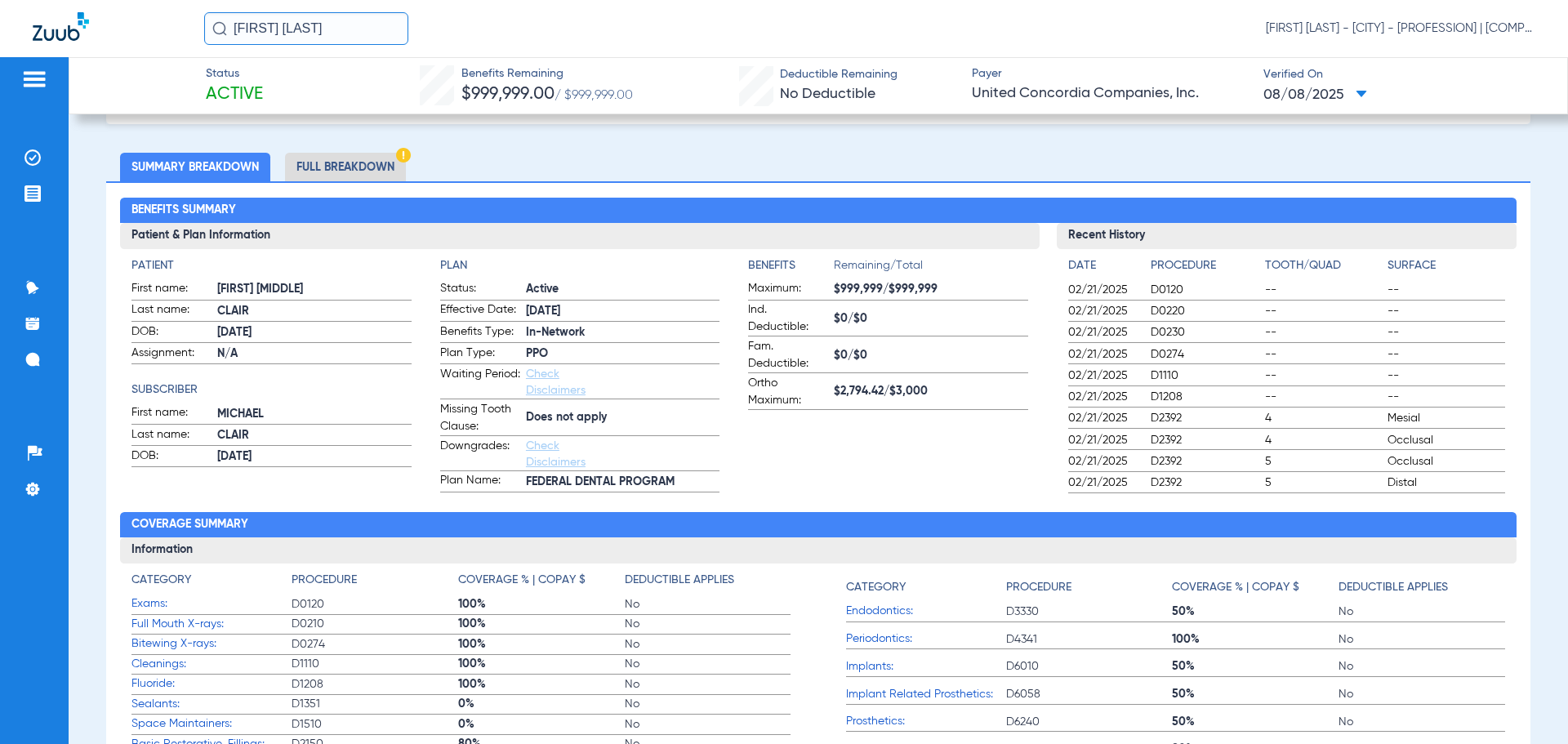 click on "Full Breakdown" 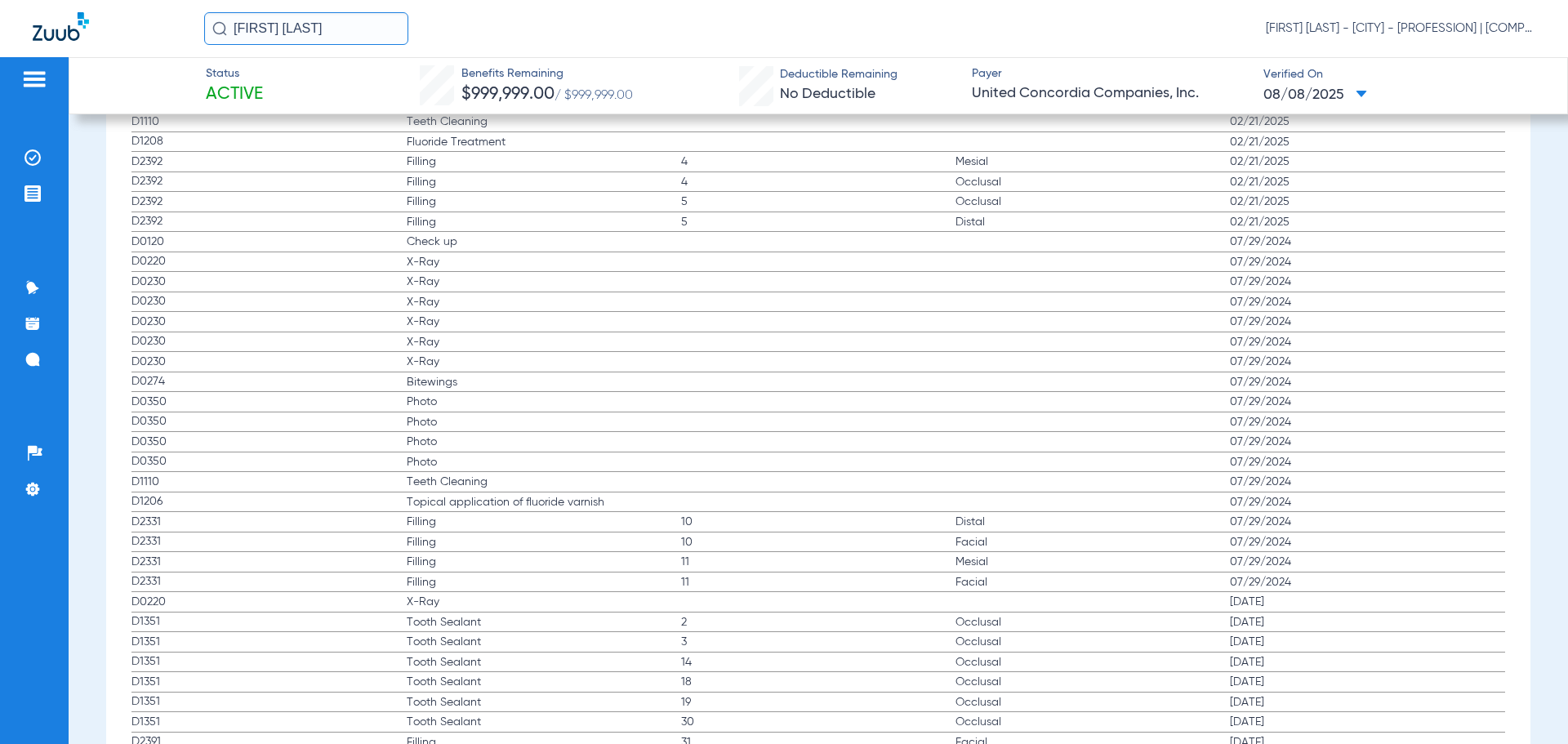 scroll, scrollTop: 2287, scrollLeft: 0, axis: vertical 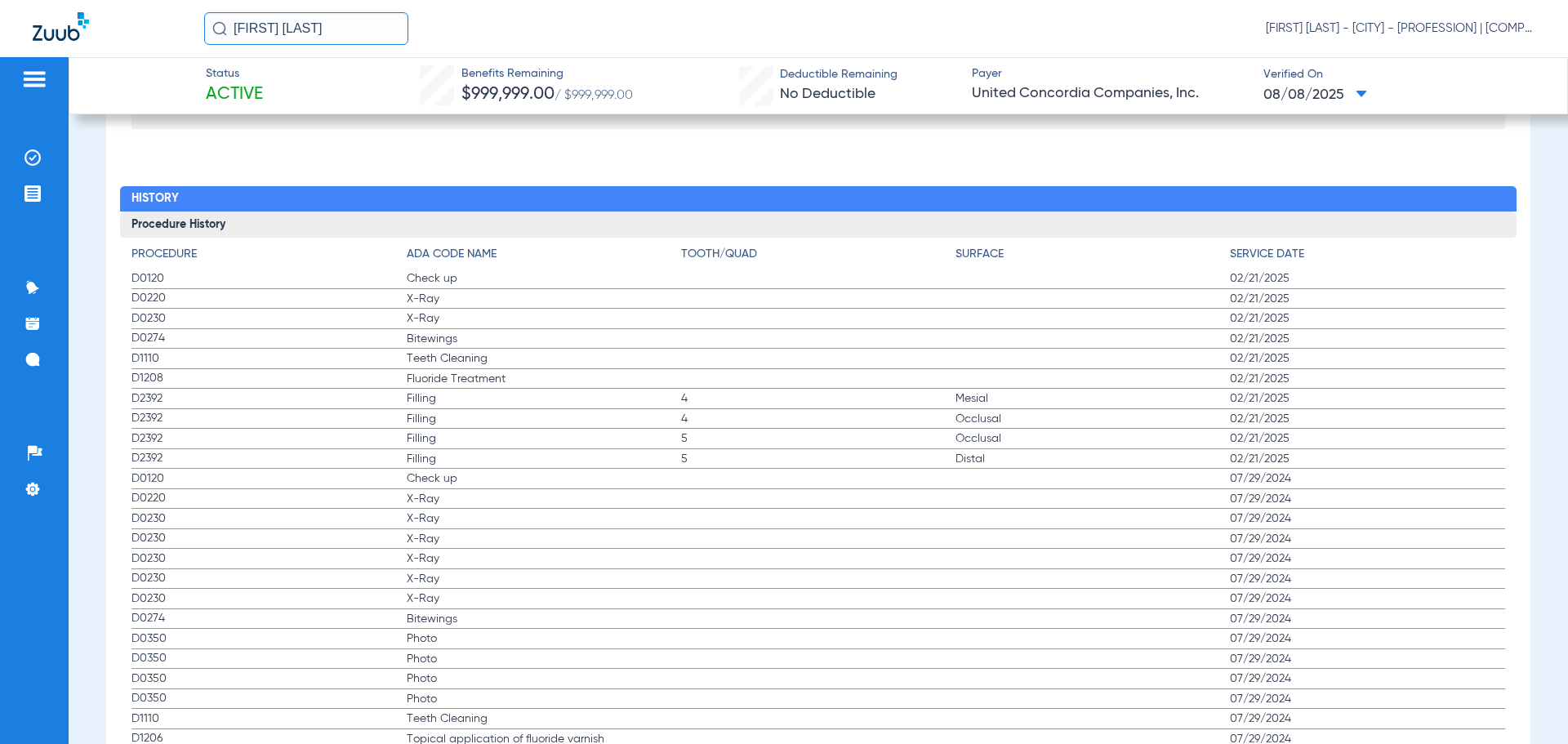 click on "Check up" 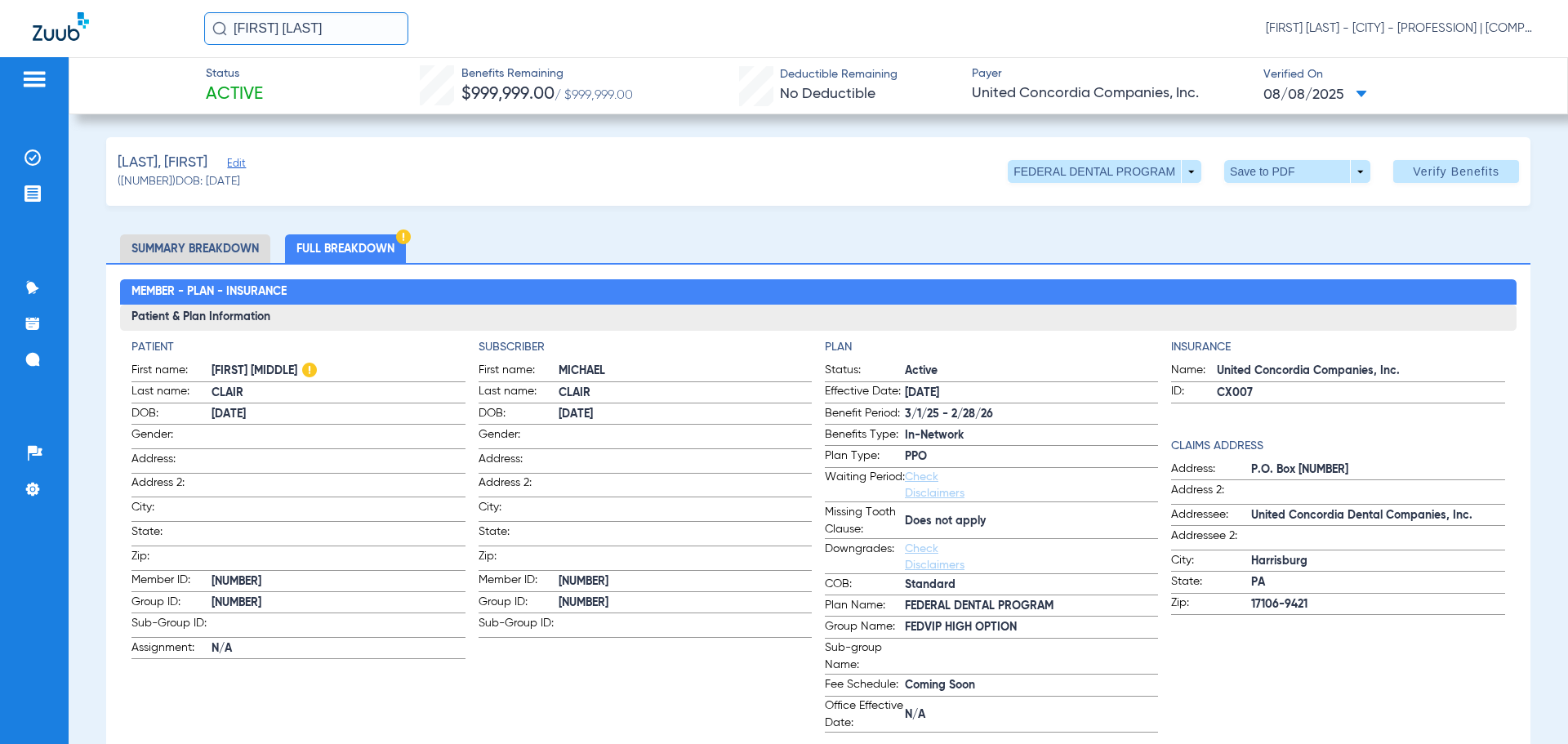 scroll, scrollTop: 163, scrollLeft: 0, axis: vertical 